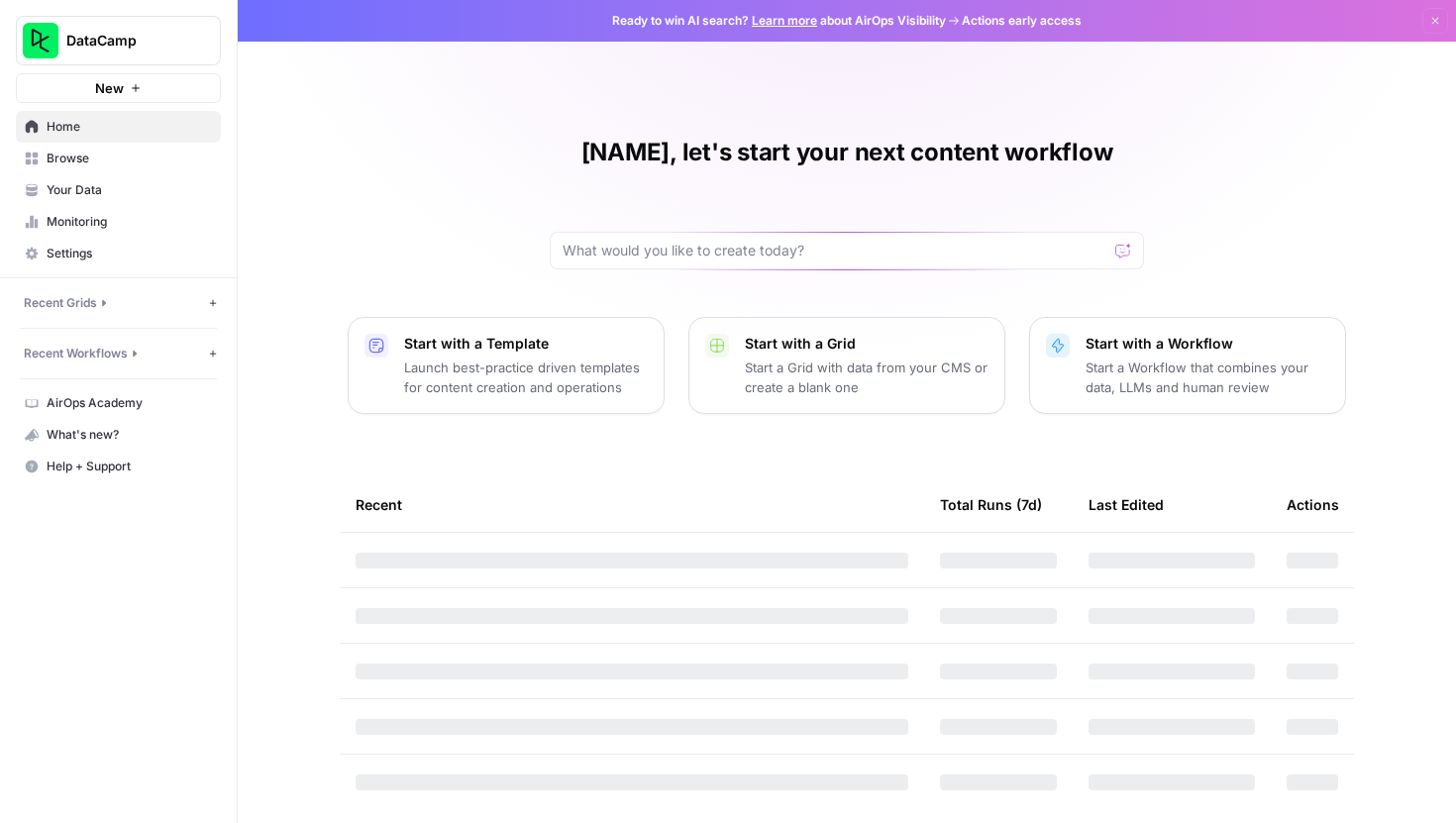 scroll, scrollTop: 0, scrollLeft: 0, axis: both 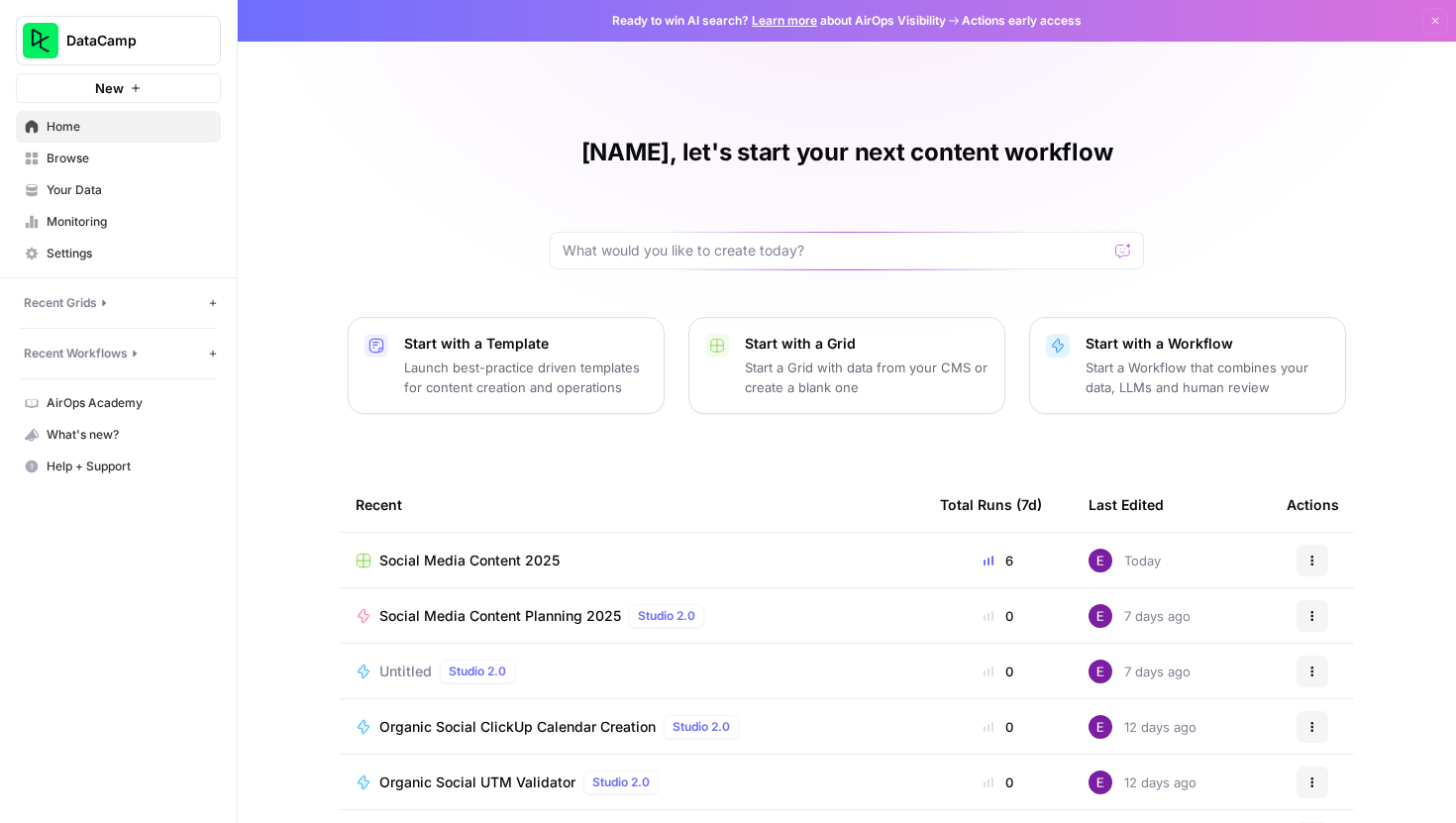 click on "Social Media Content 2025" at bounding box center (632, 560) 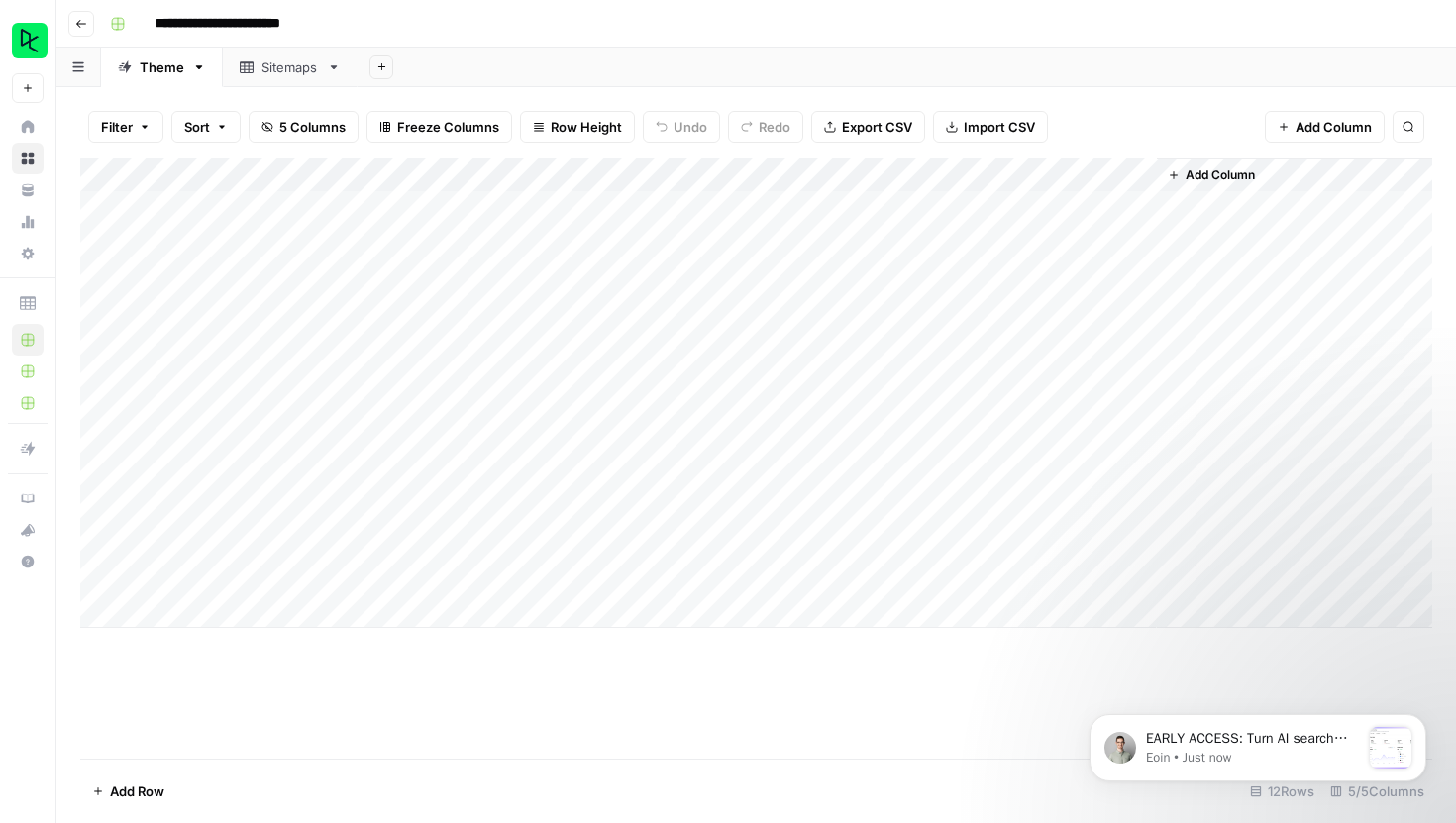 scroll, scrollTop: 0, scrollLeft: 0, axis: both 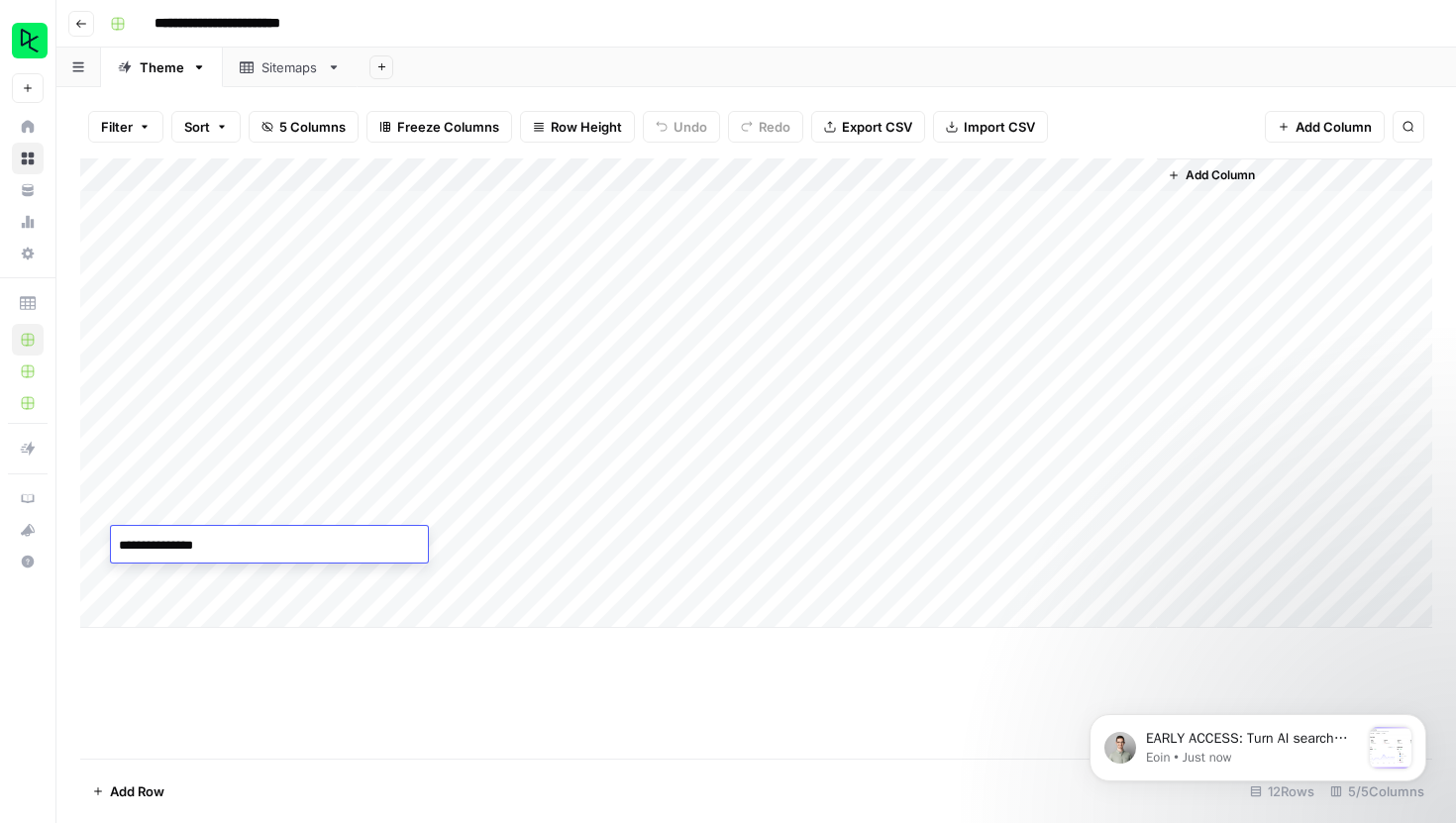 type on "**********" 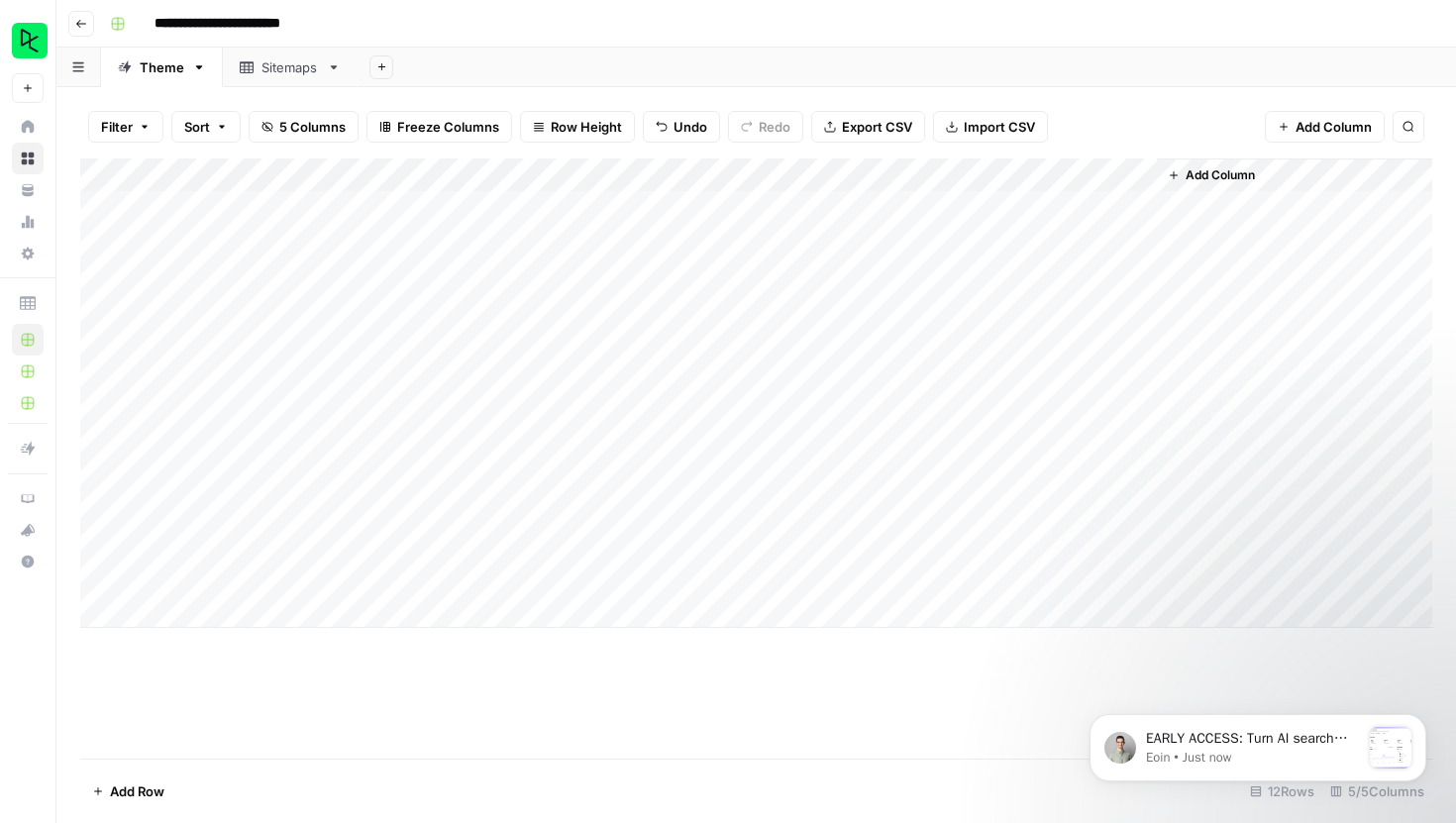click on "Add Column" at bounding box center [756, 393] 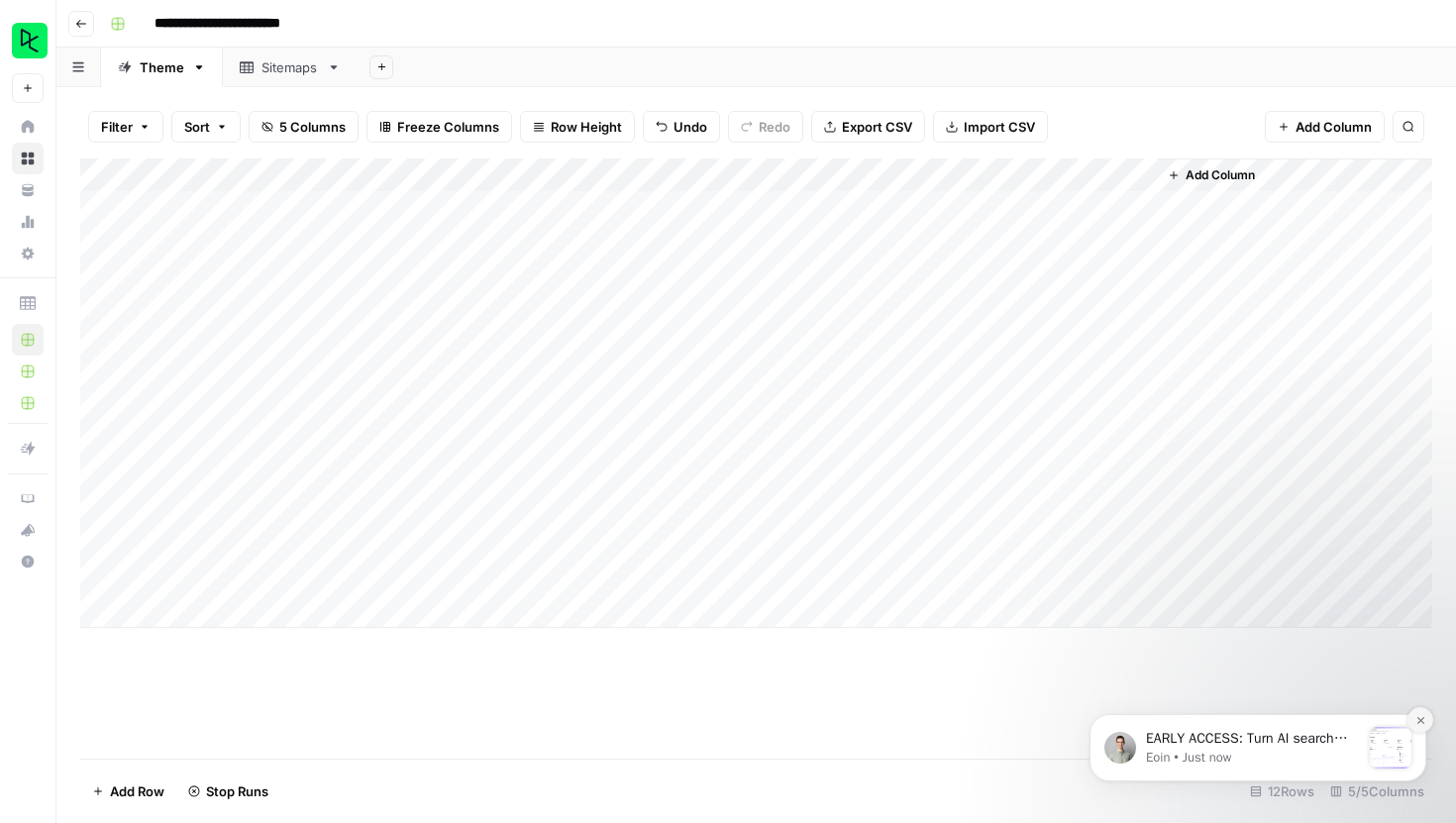 click 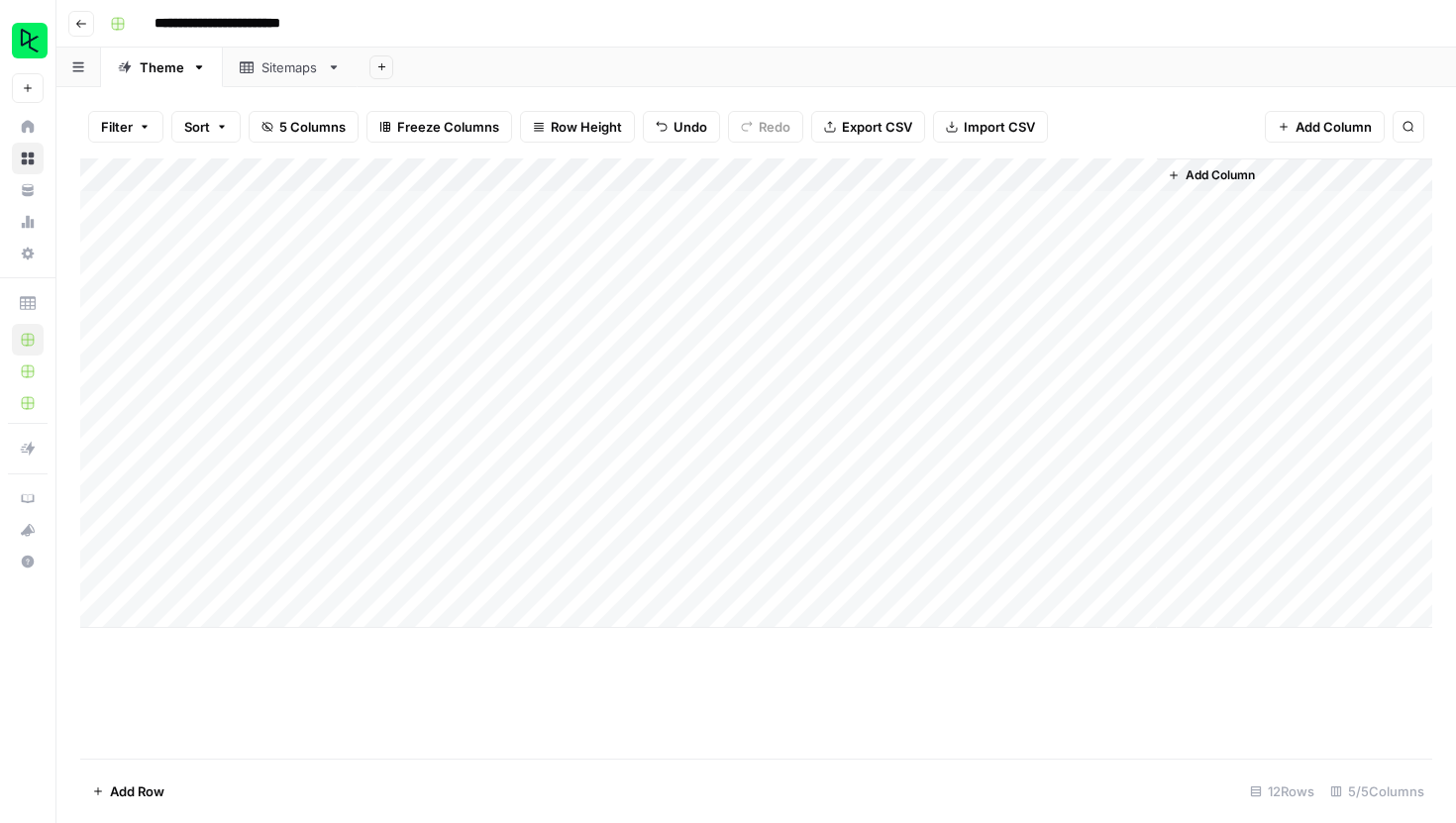 click on "Add Column" at bounding box center [756, 393] 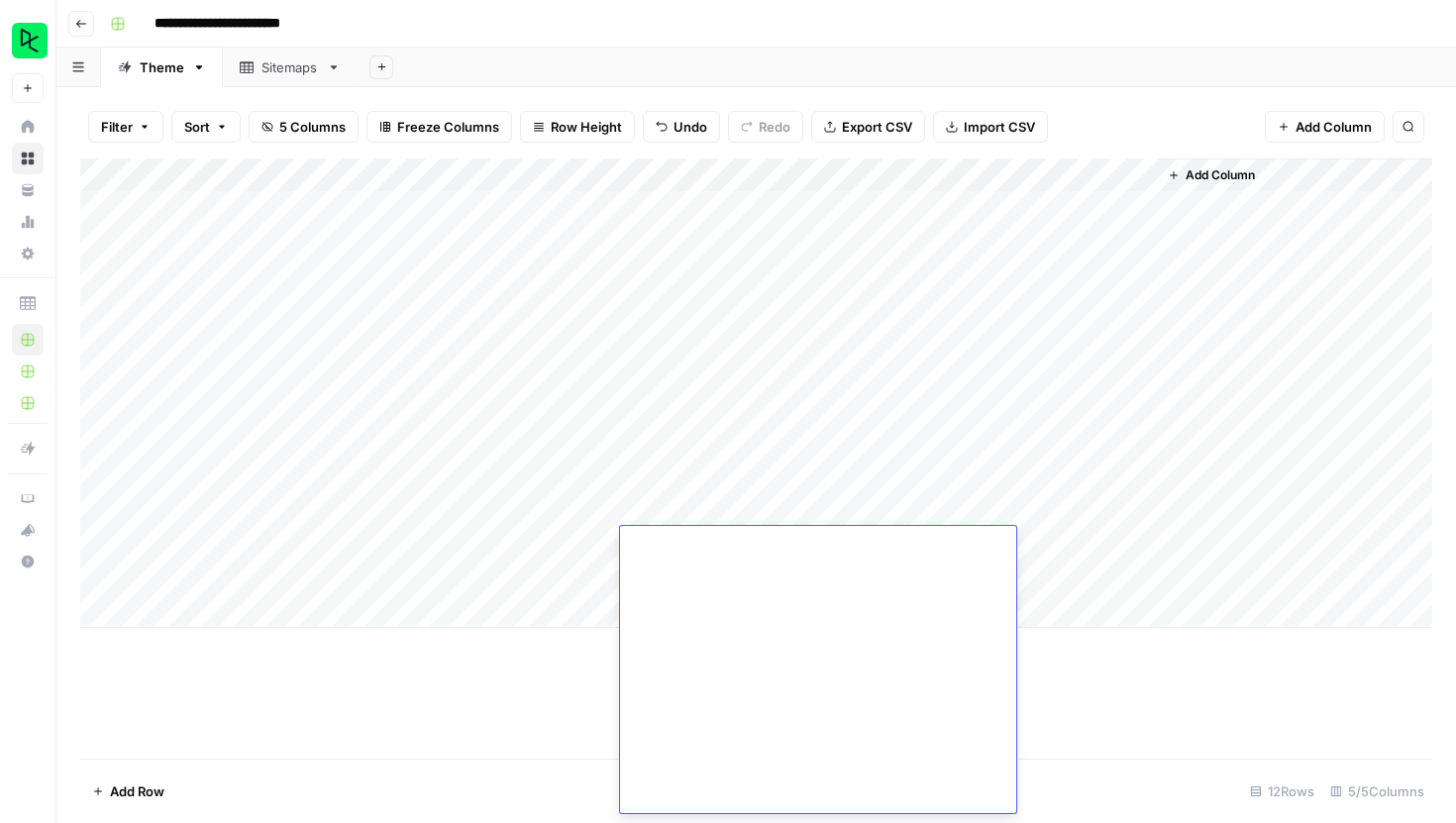click at bounding box center [810, -2063] 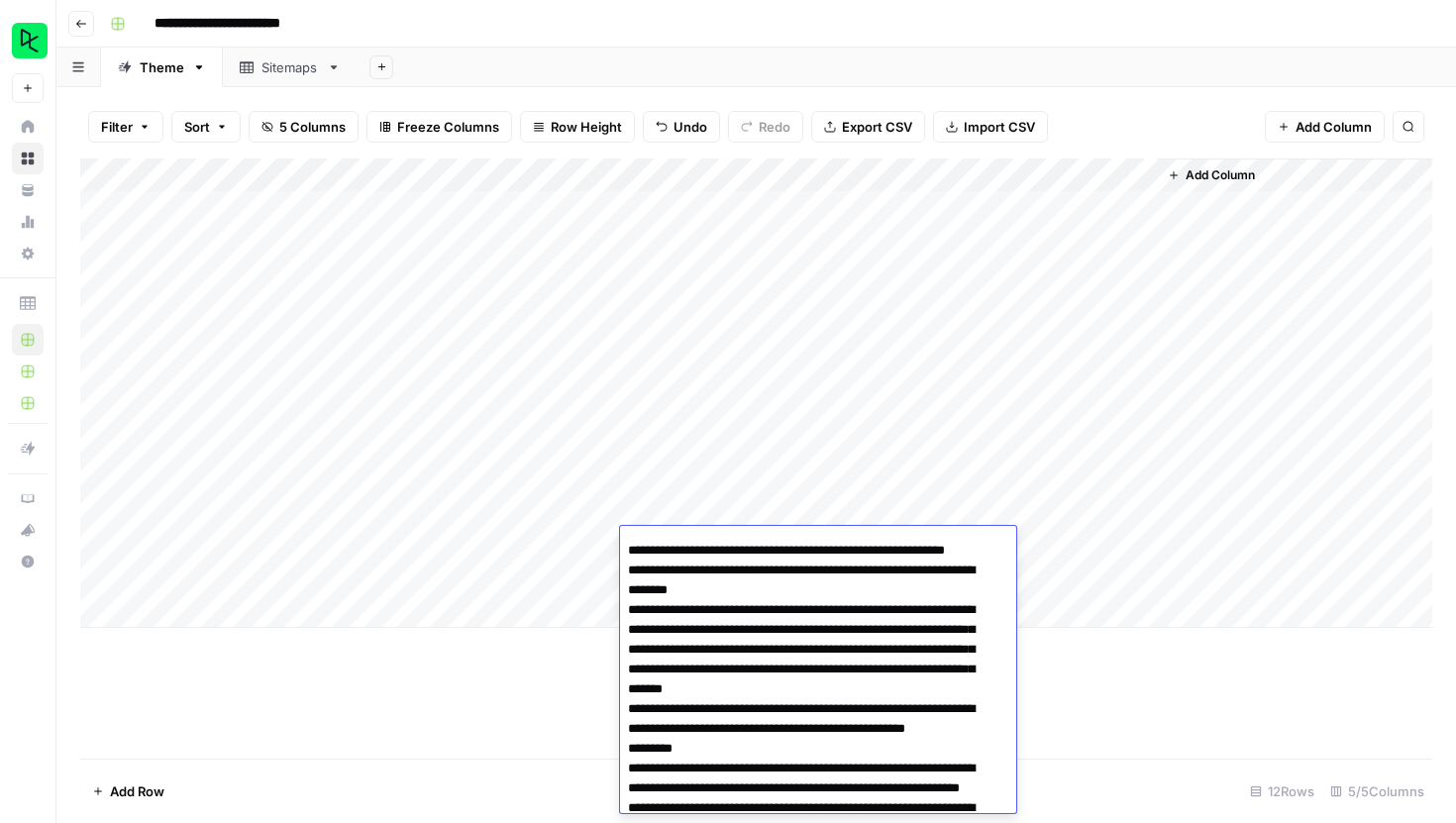 scroll, scrollTop: 240, scrollLeft: 0, axis: vertical 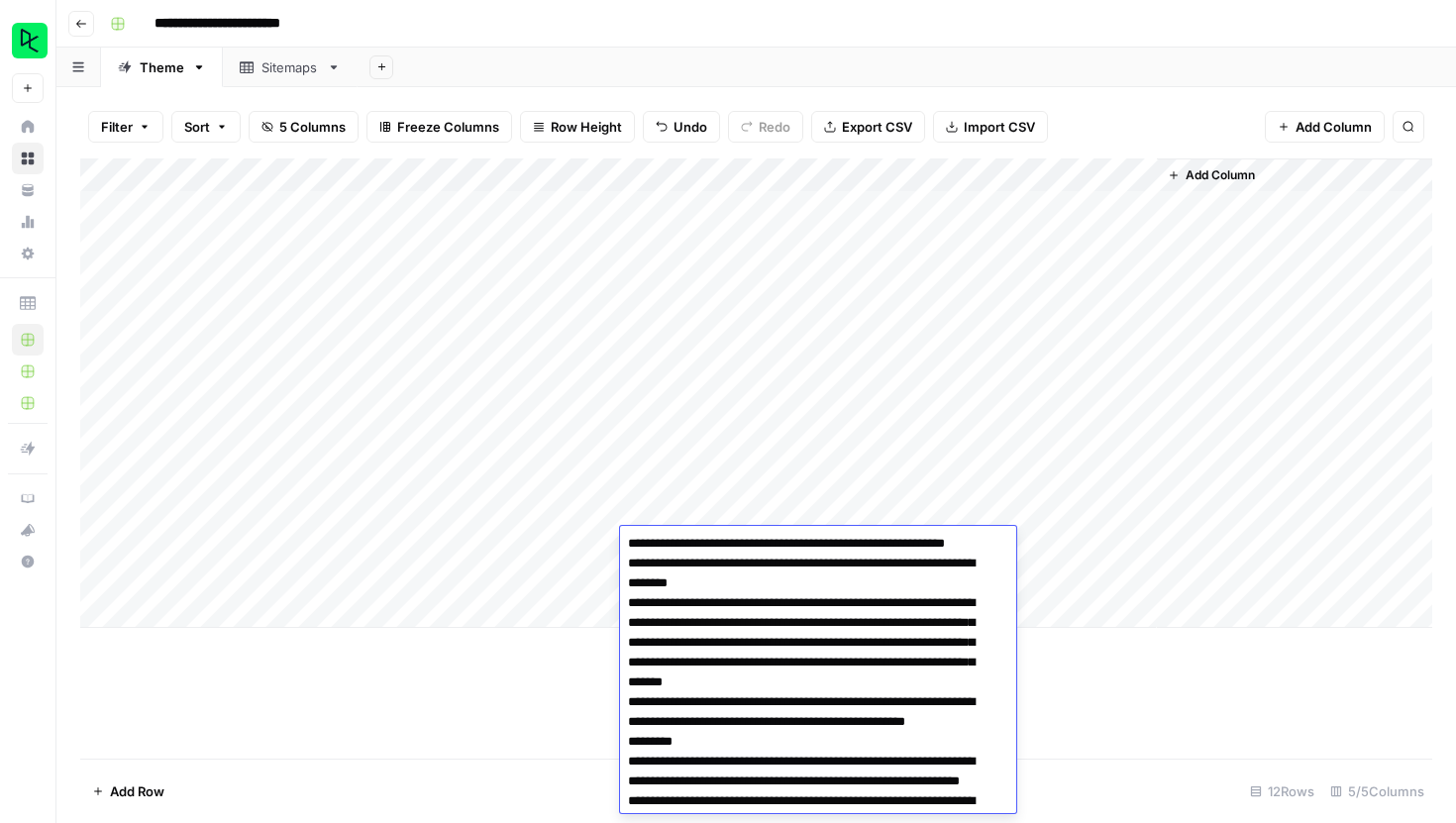 drag, startPoint x: 747, startPoint y: 582, endPoint x: 723, endPoint y: 567, distance: 28.301943 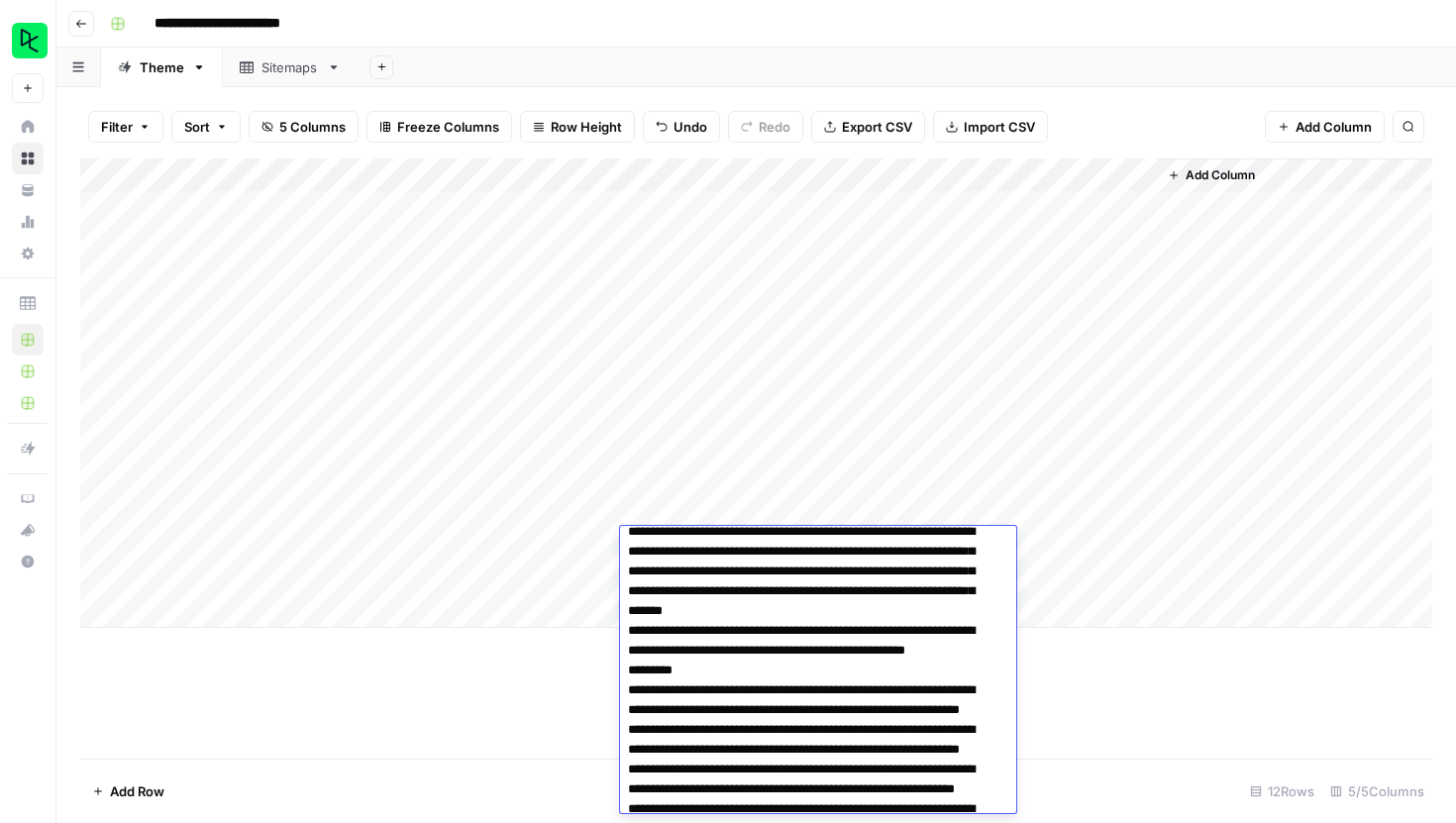 scroll, scrollTop: 312, scrollLeft: 0, axis: vertical 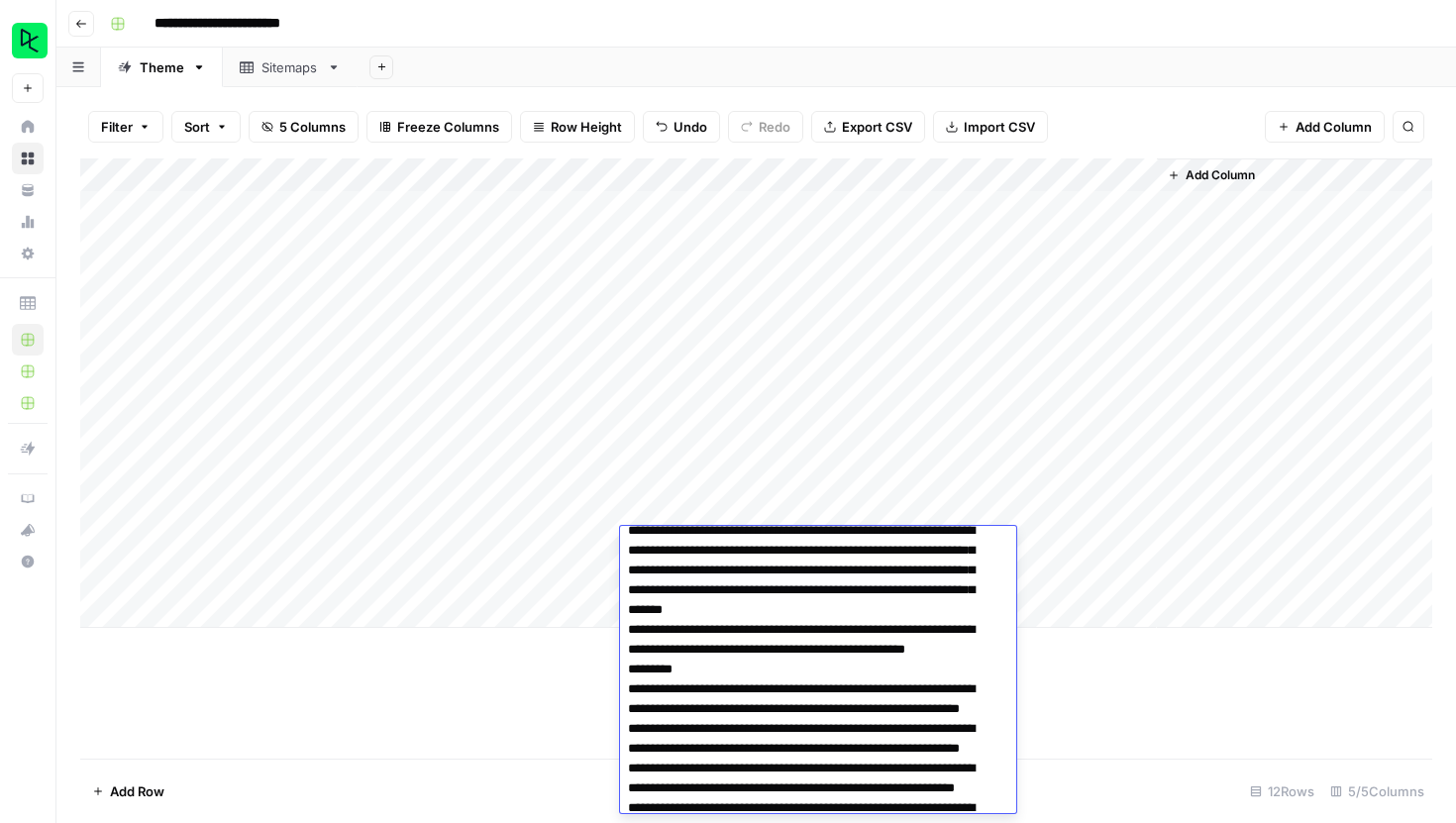 drag, startPoint x: 765, startPoint y: 735, endPoint x: 634, endPoint y: 711, distance: 133.18033 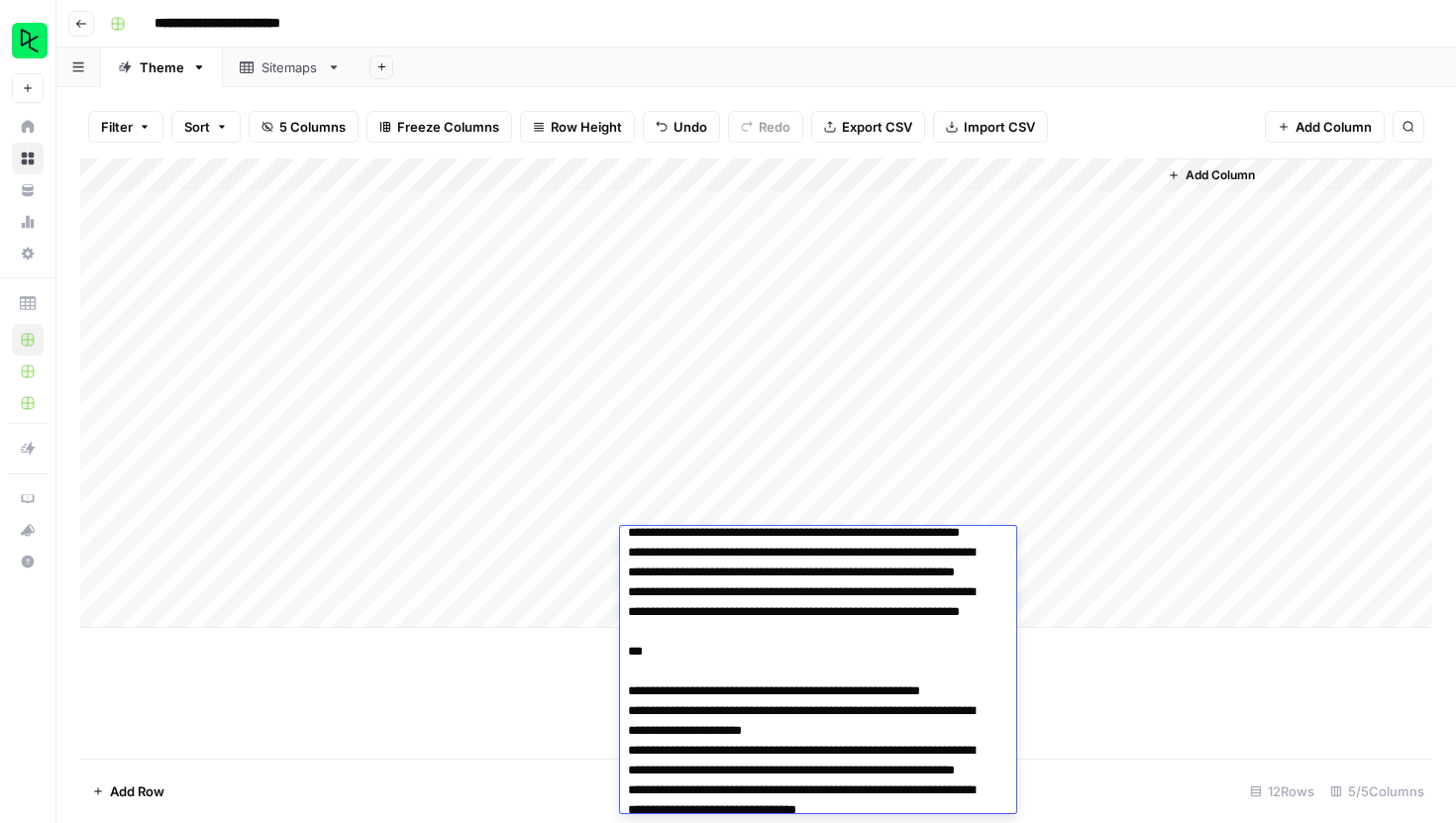 scroll, scrollTop: 537, scrollLeft: 0, axis: vertical 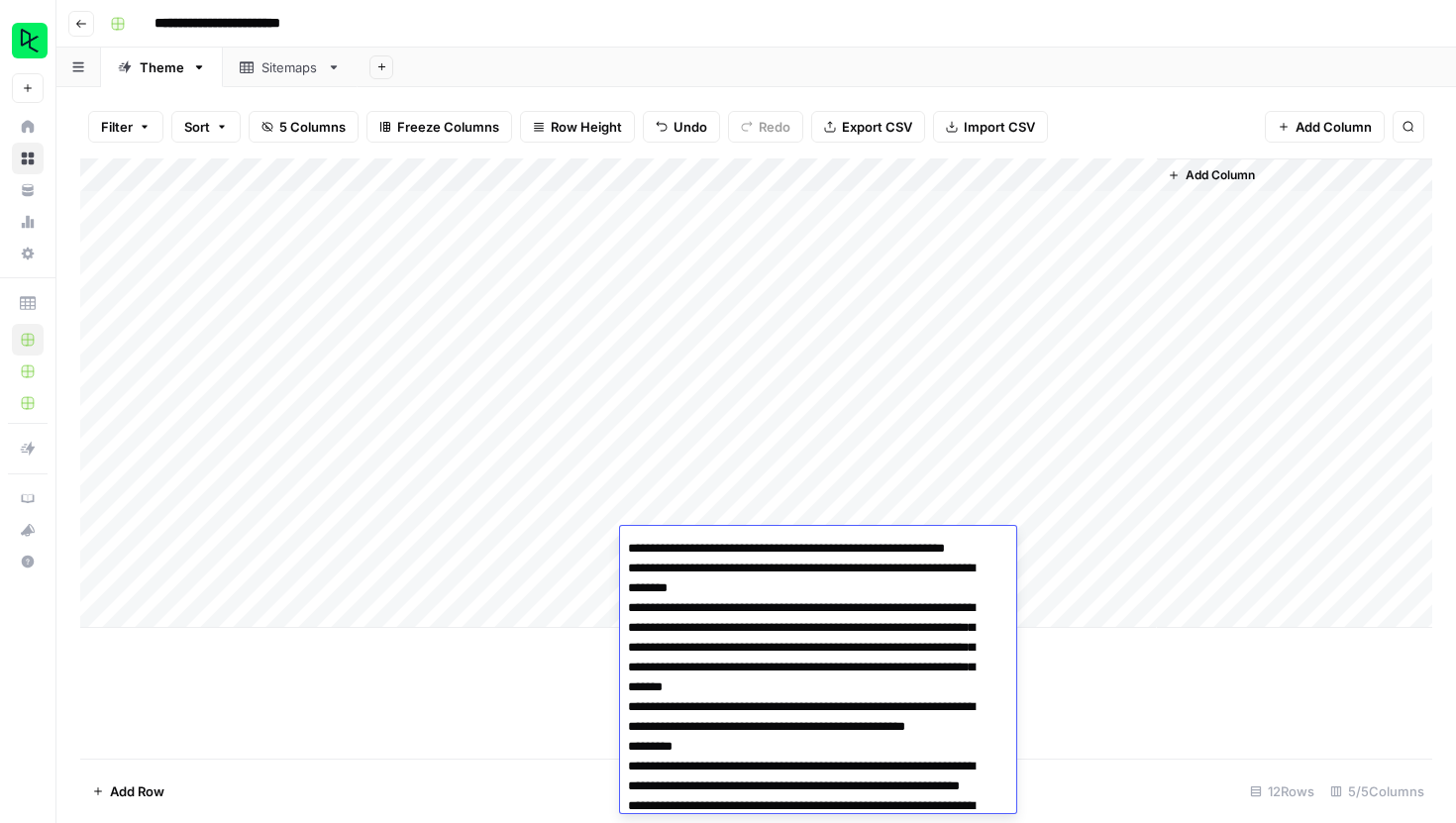 drag, startPoint x: 845, startPoint y: 763, endPoint x: 613, endPoint y: 604, distance: 281.25611 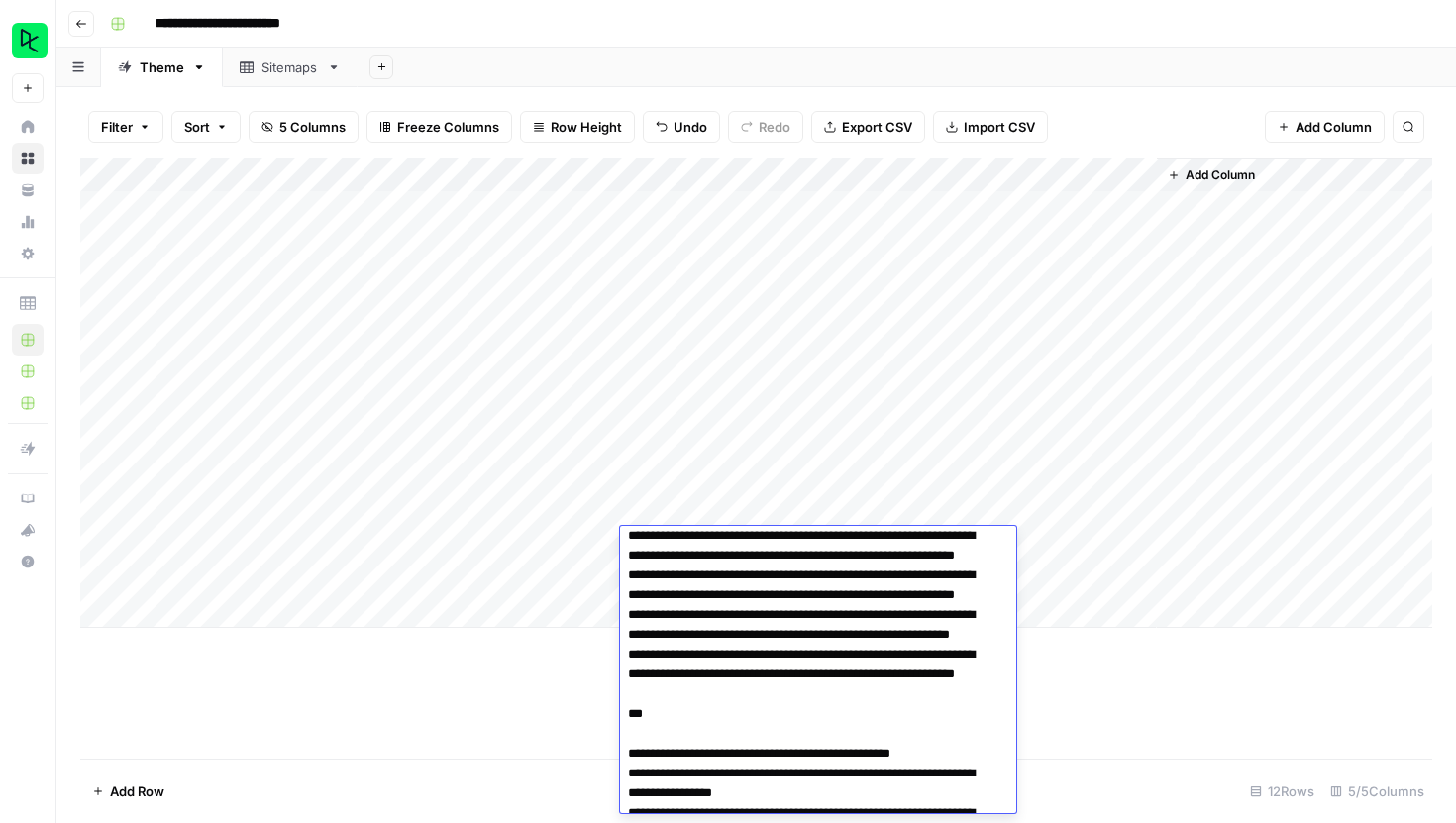 scroll, scrollTop: 808, scrollLeft: 0, axis: vertical 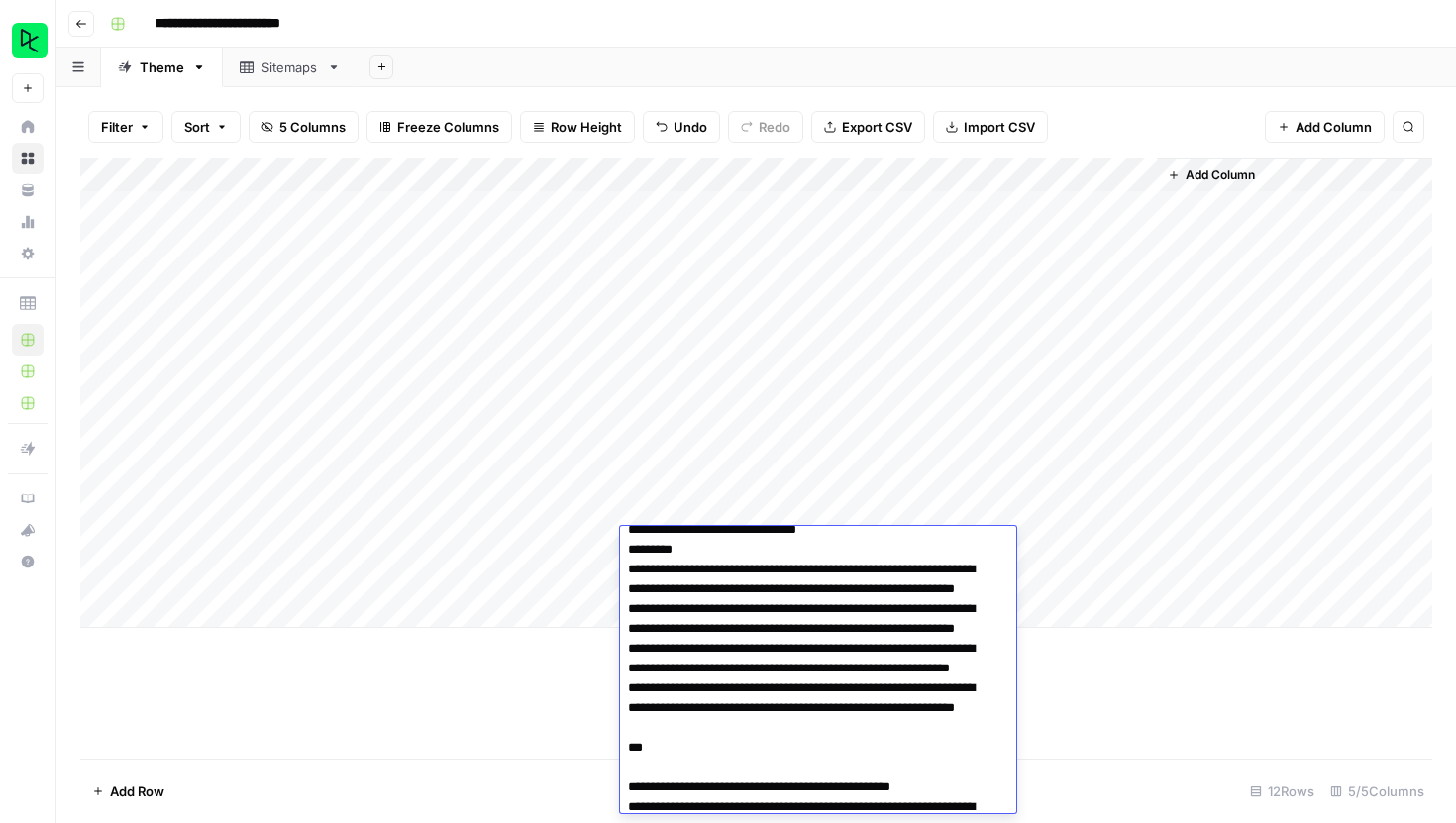 click at bounding box center [810, 2600] 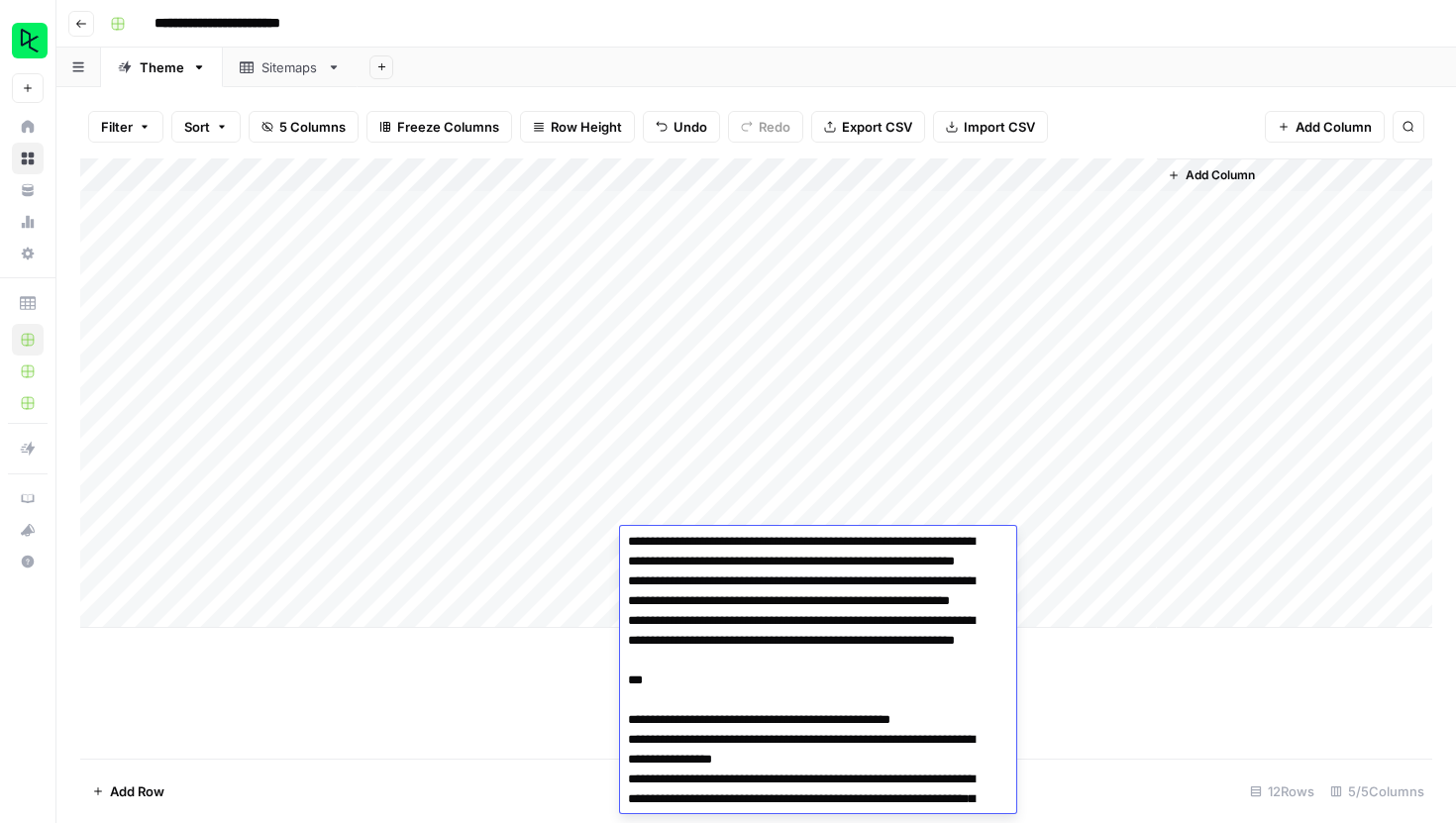scroll, scrollTop: 883, scrollLeft: 0, axis: vertical 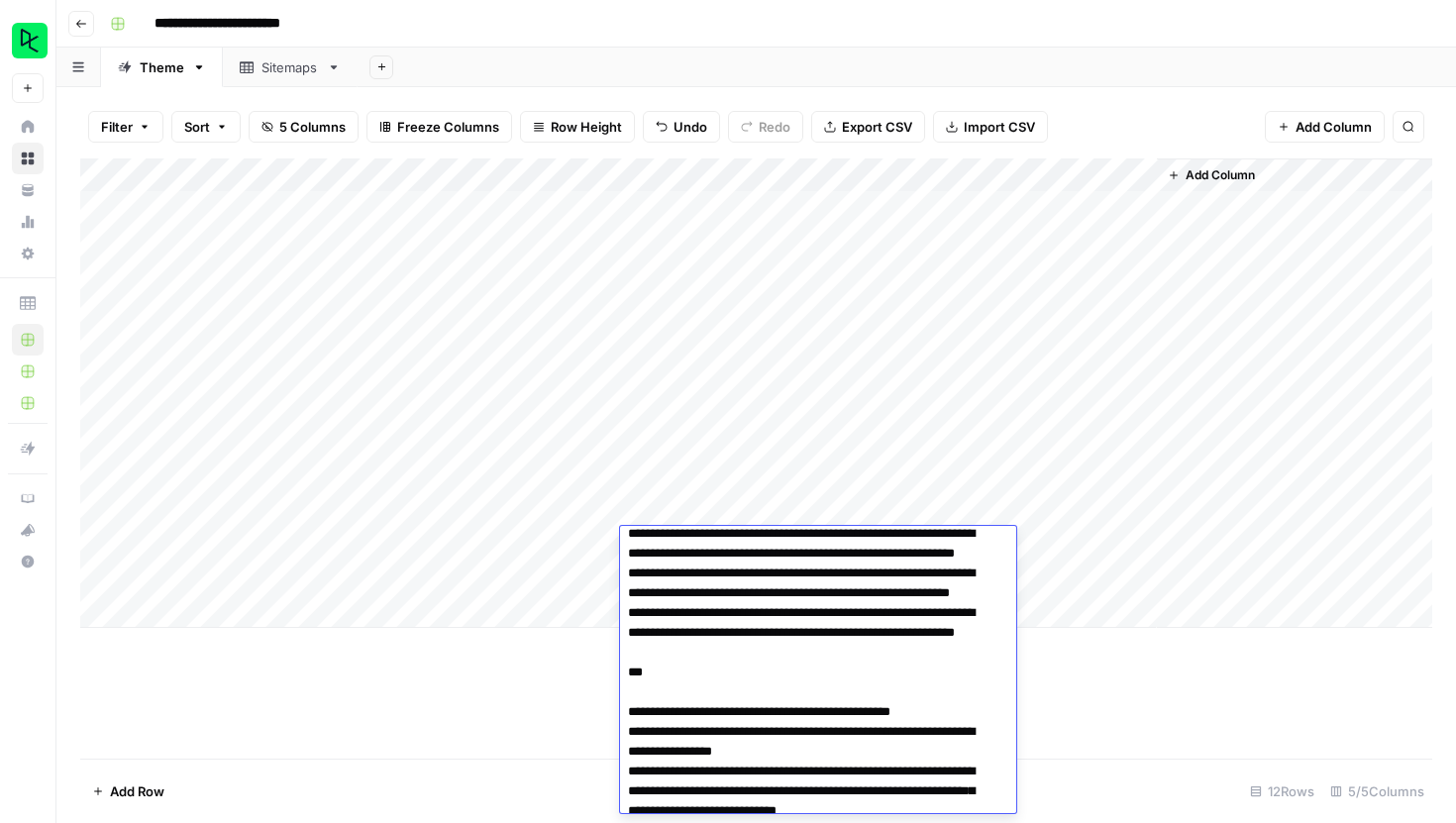 drag, startPoint x: 687, startPoint y: 671, endPoint x: 634, endPoint y: 659, distance: 54.341513 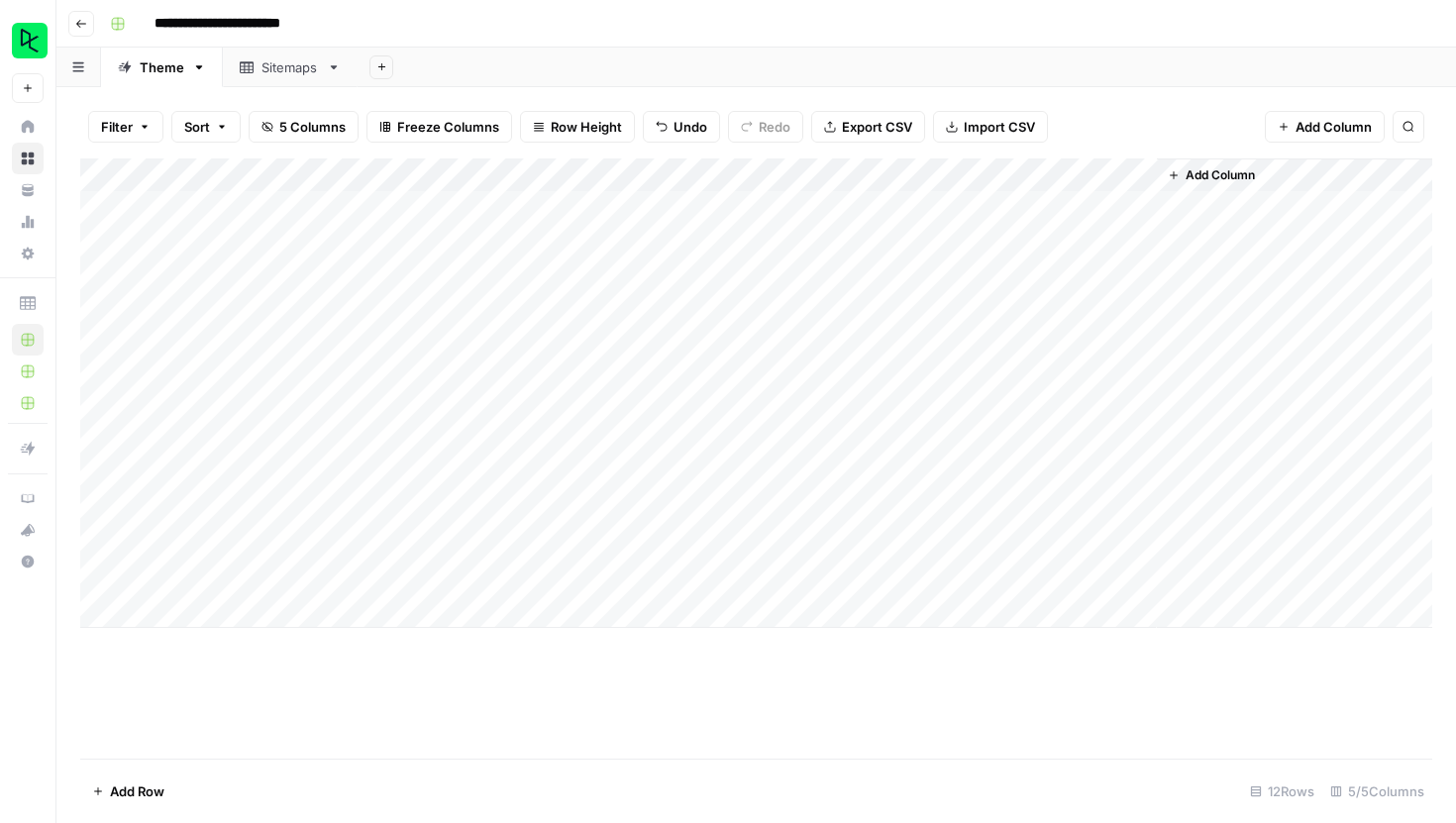 click on "Add Column" at bounding box center (756, 393) 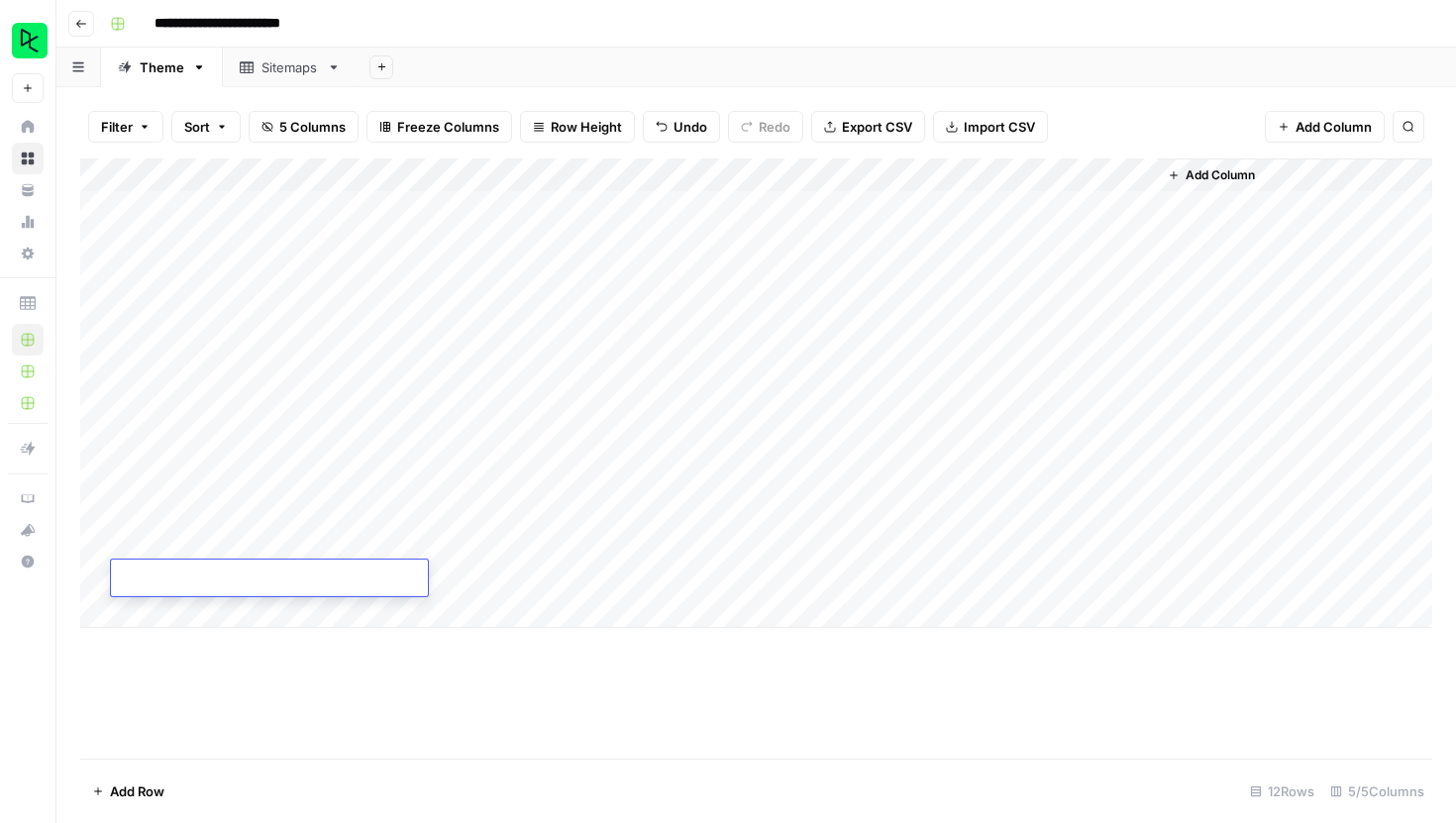 click on "Add Column" at bounding box center (756, 393) 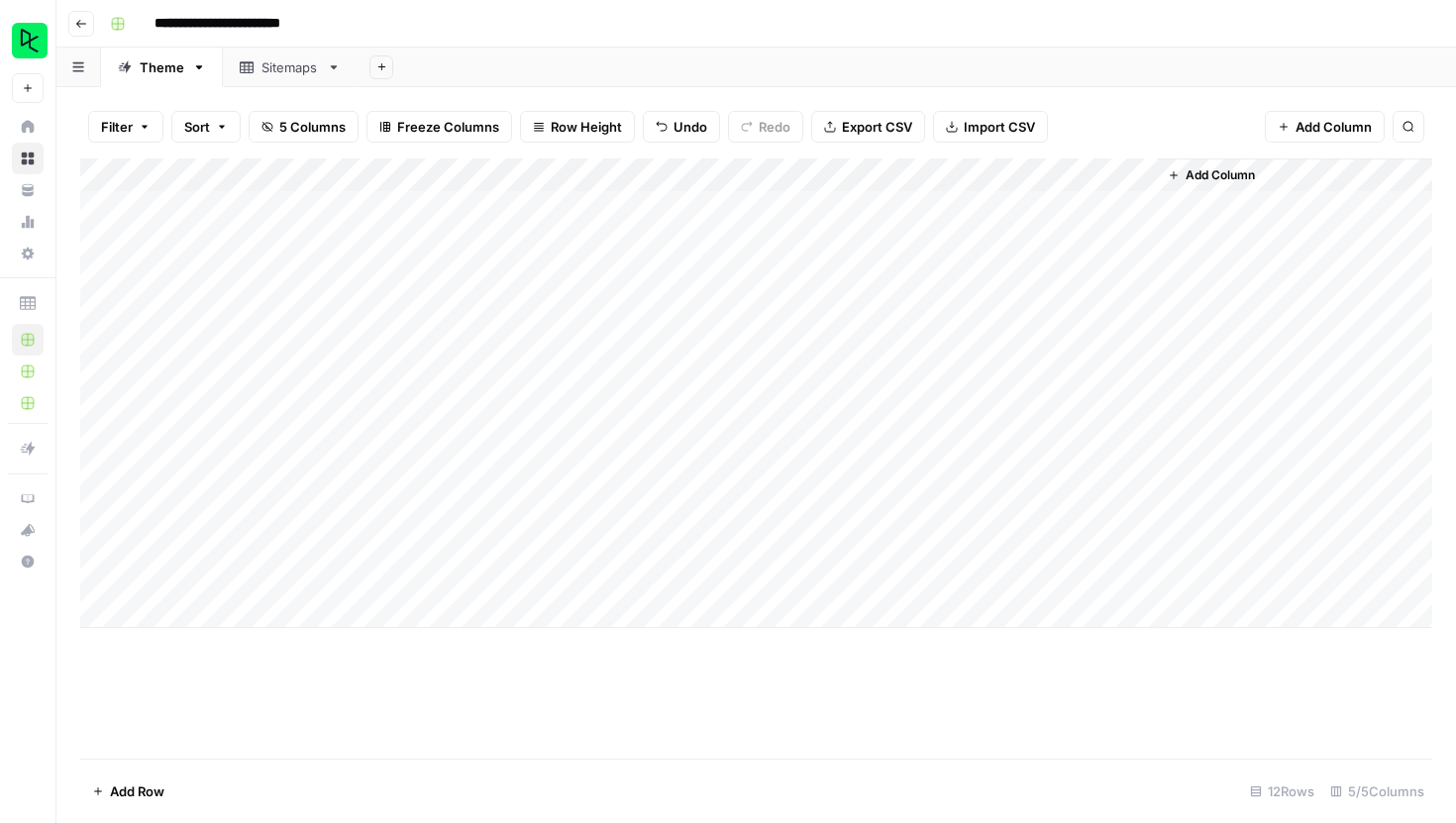 click on "Add Column" at bounding box center [756, 393] 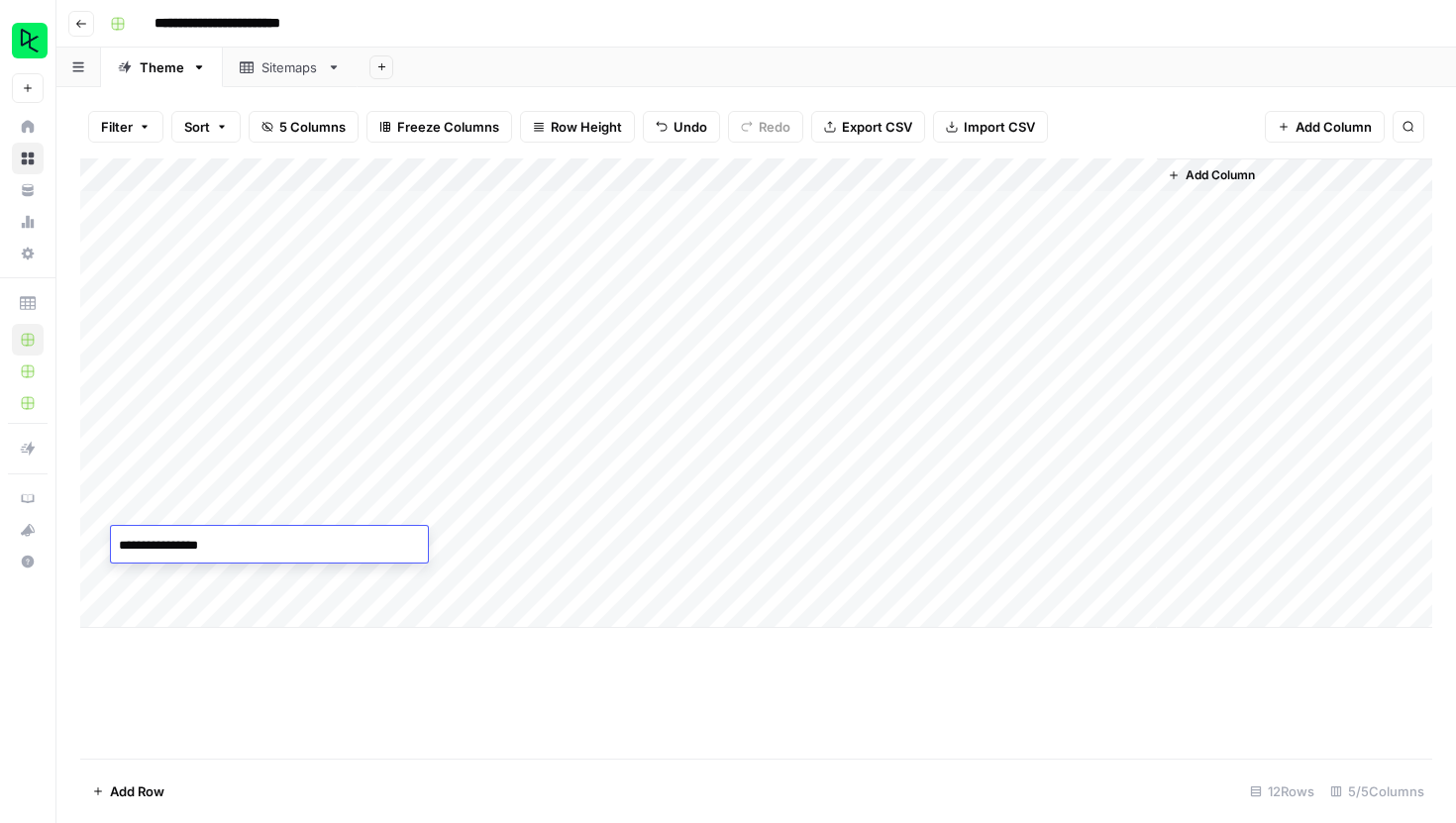 click on "Add Column" at bounding box center [756, 393] 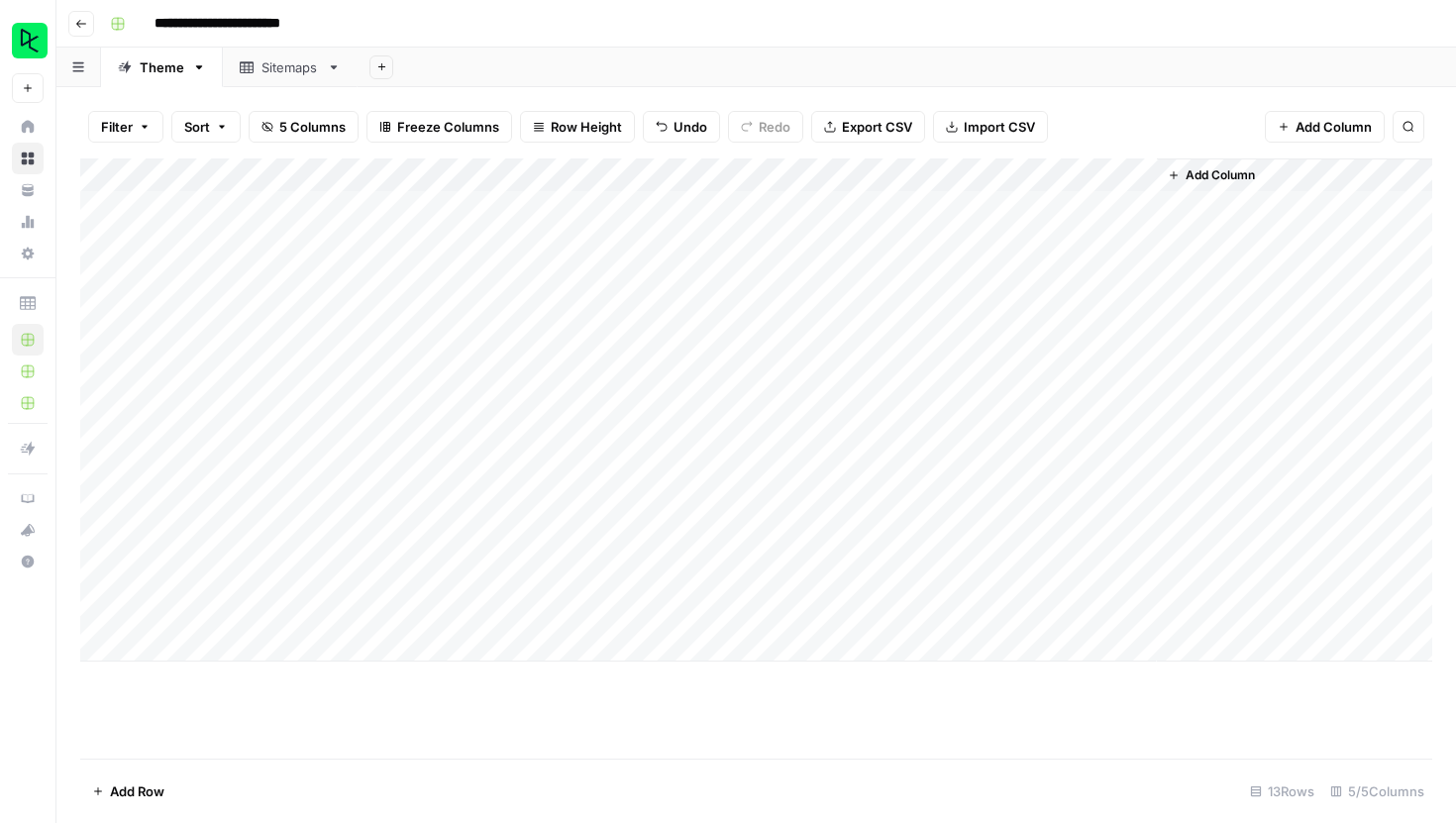 click on "Add Column" at bounding box center (756, 410) 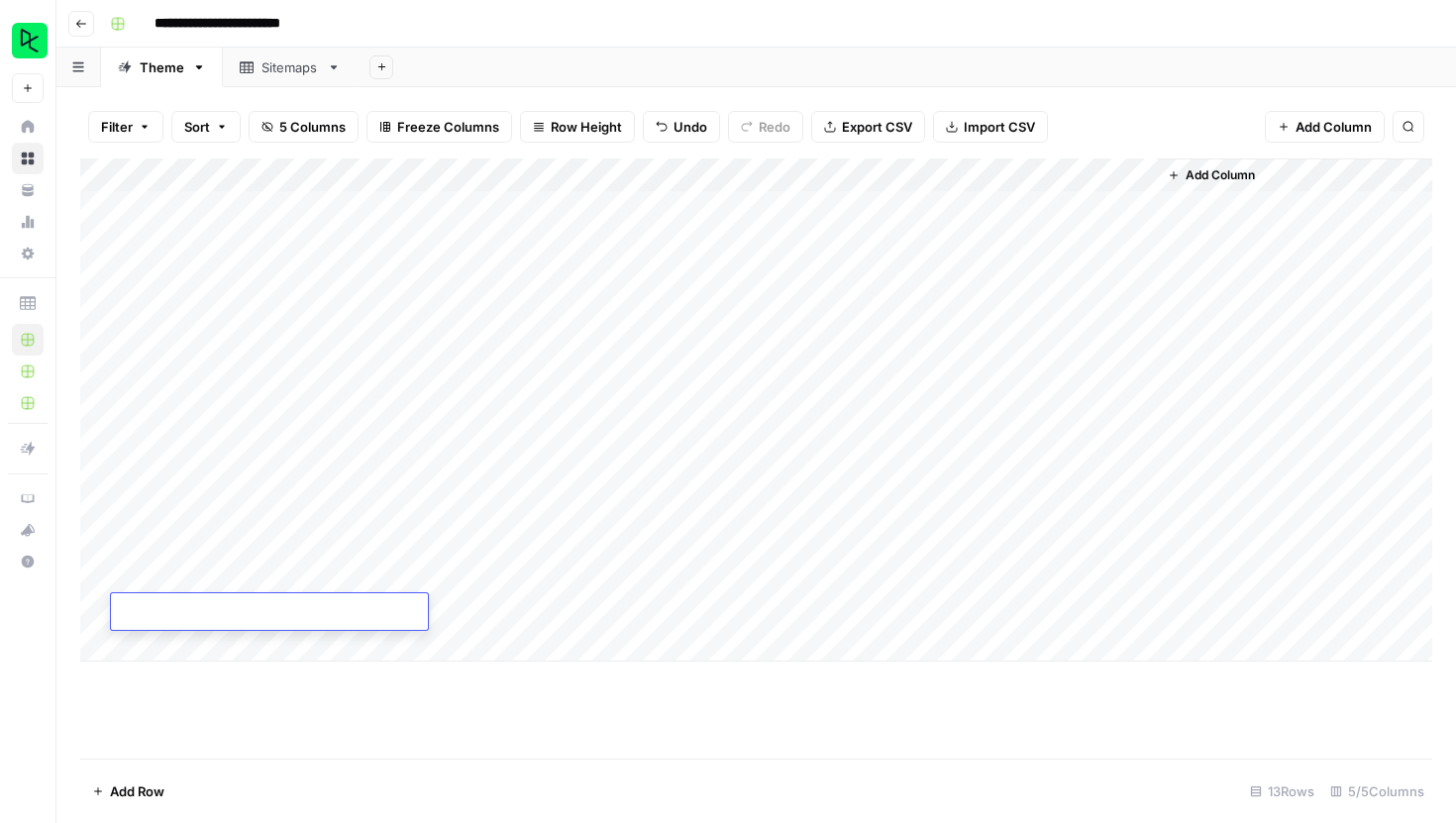 click on "Add Column" at bounding box center [756, 410] 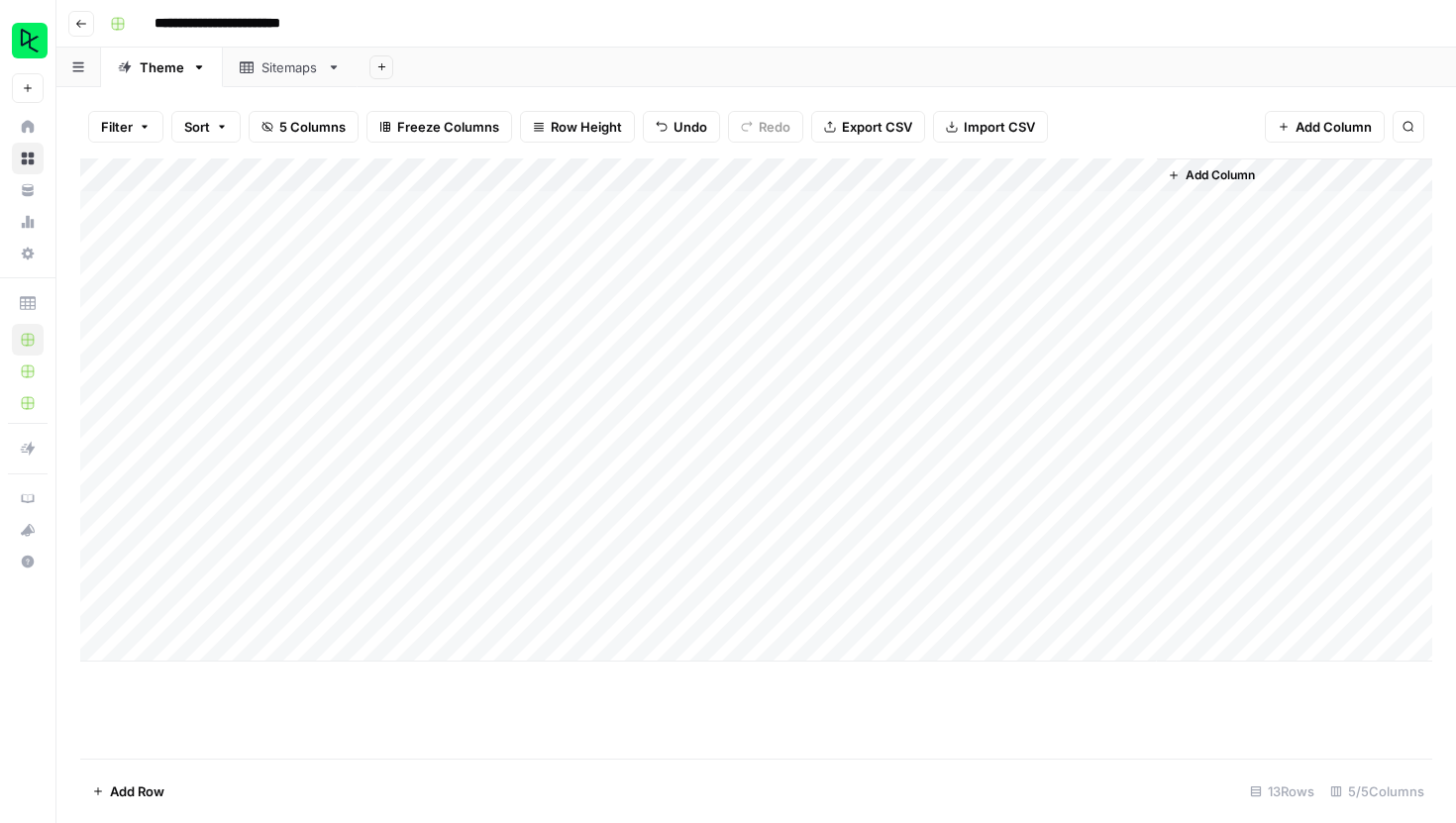 click on "Add Column" at bounding box center [756, 410] 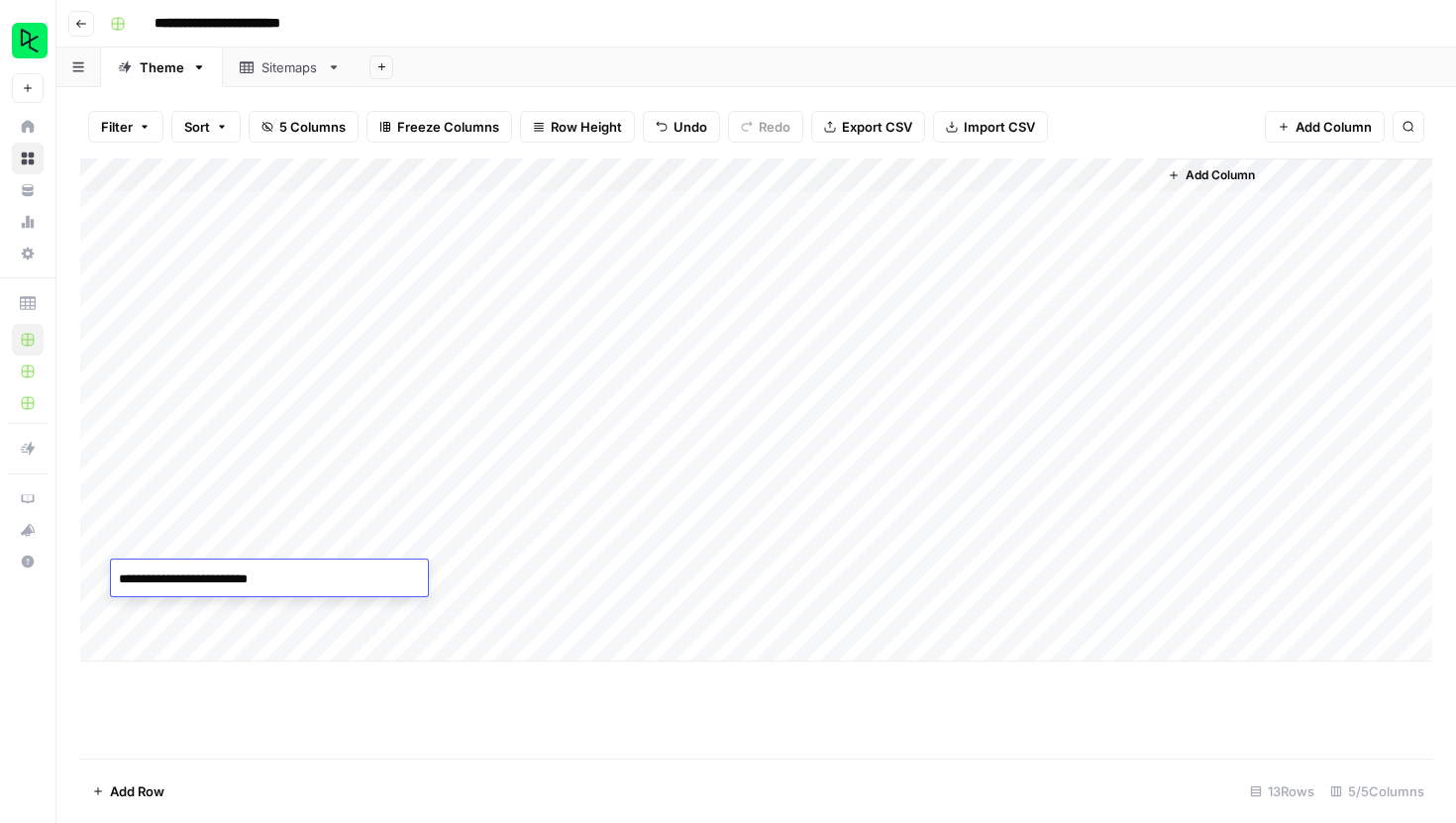 type on "**********" 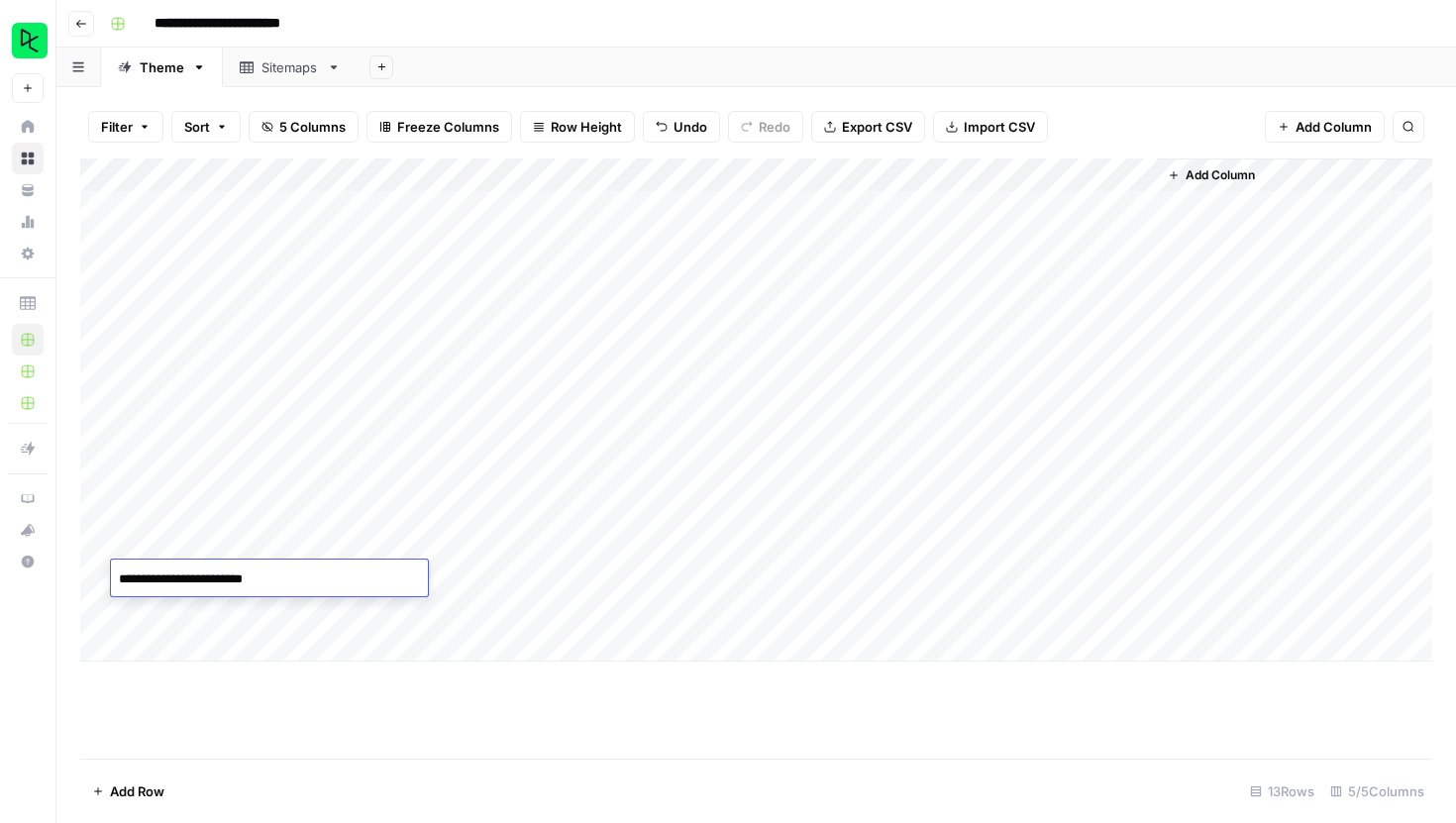 type 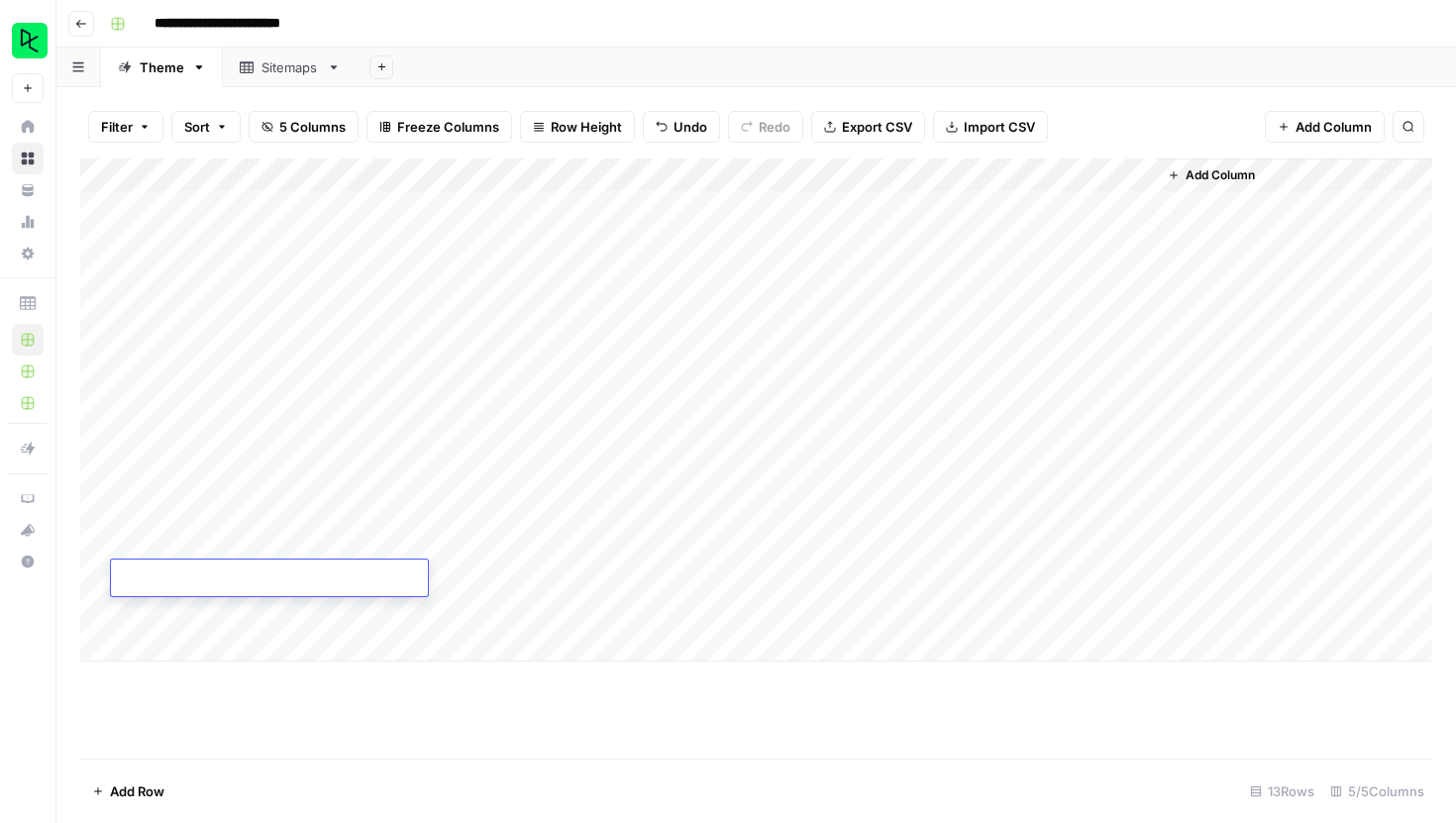 click on "Add Column" at bounding box center (756, 459) 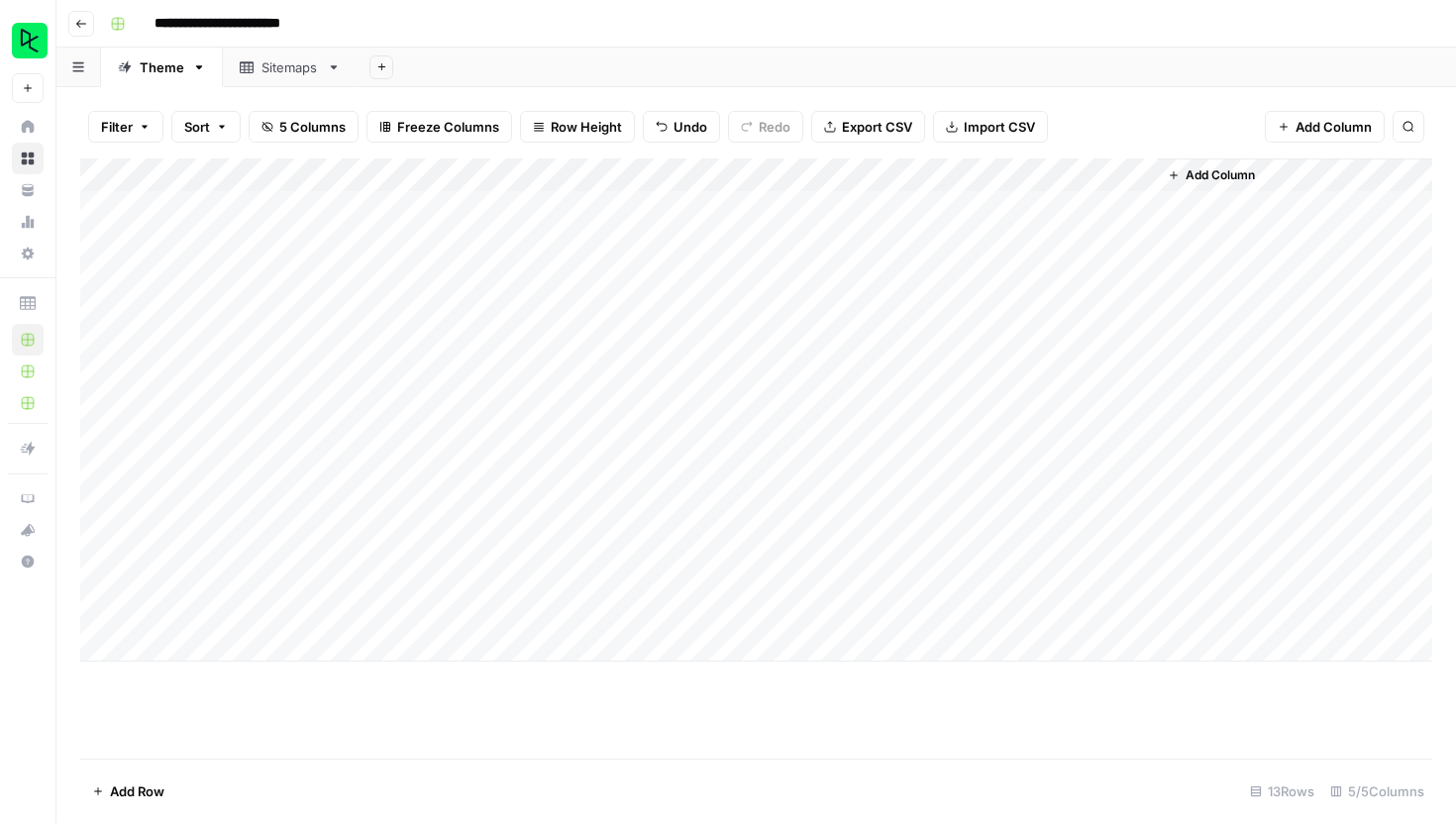 click on "Add Column" at bounding box center [756, 410] 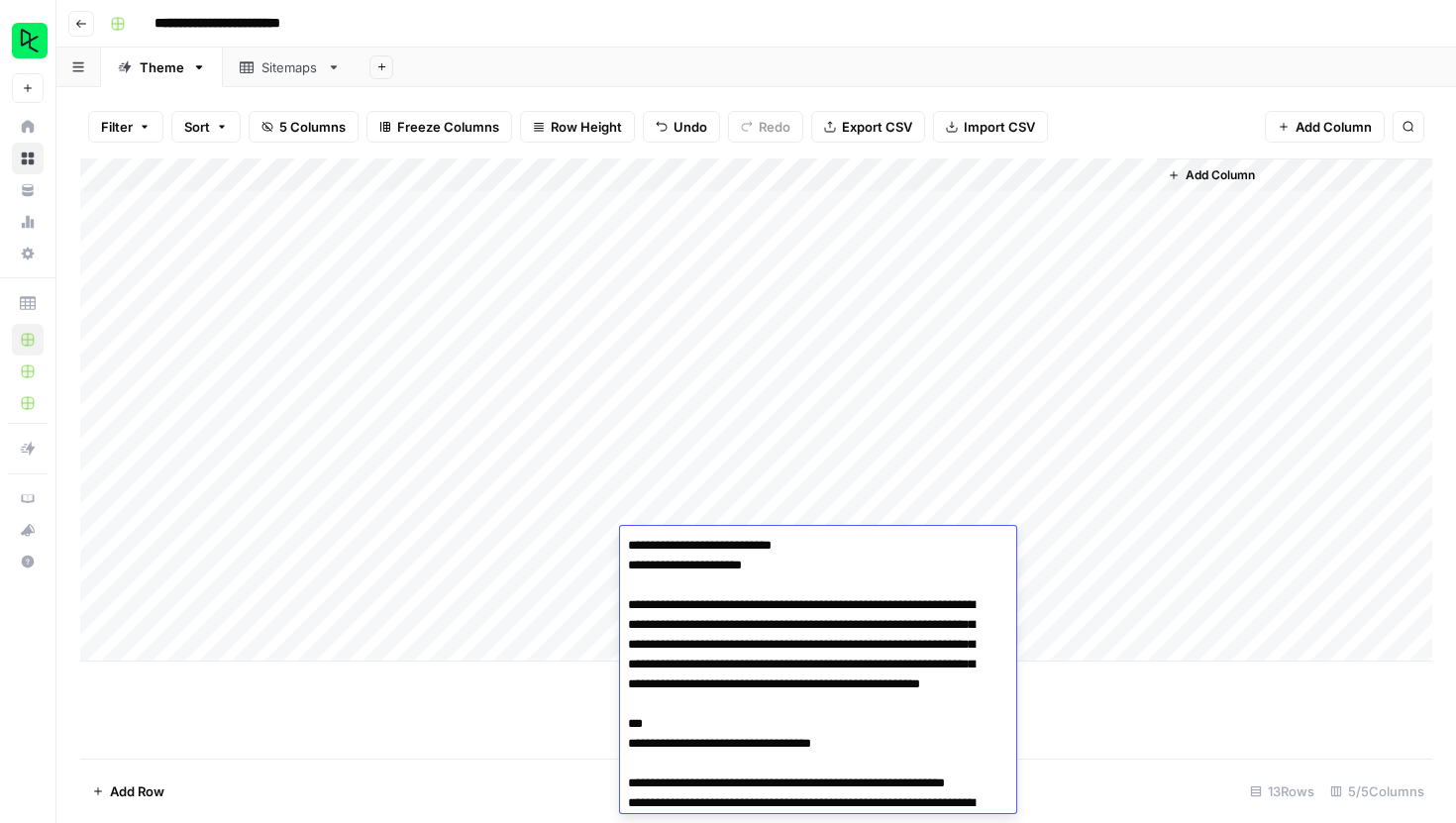 click at bounding box center [810, 3408] 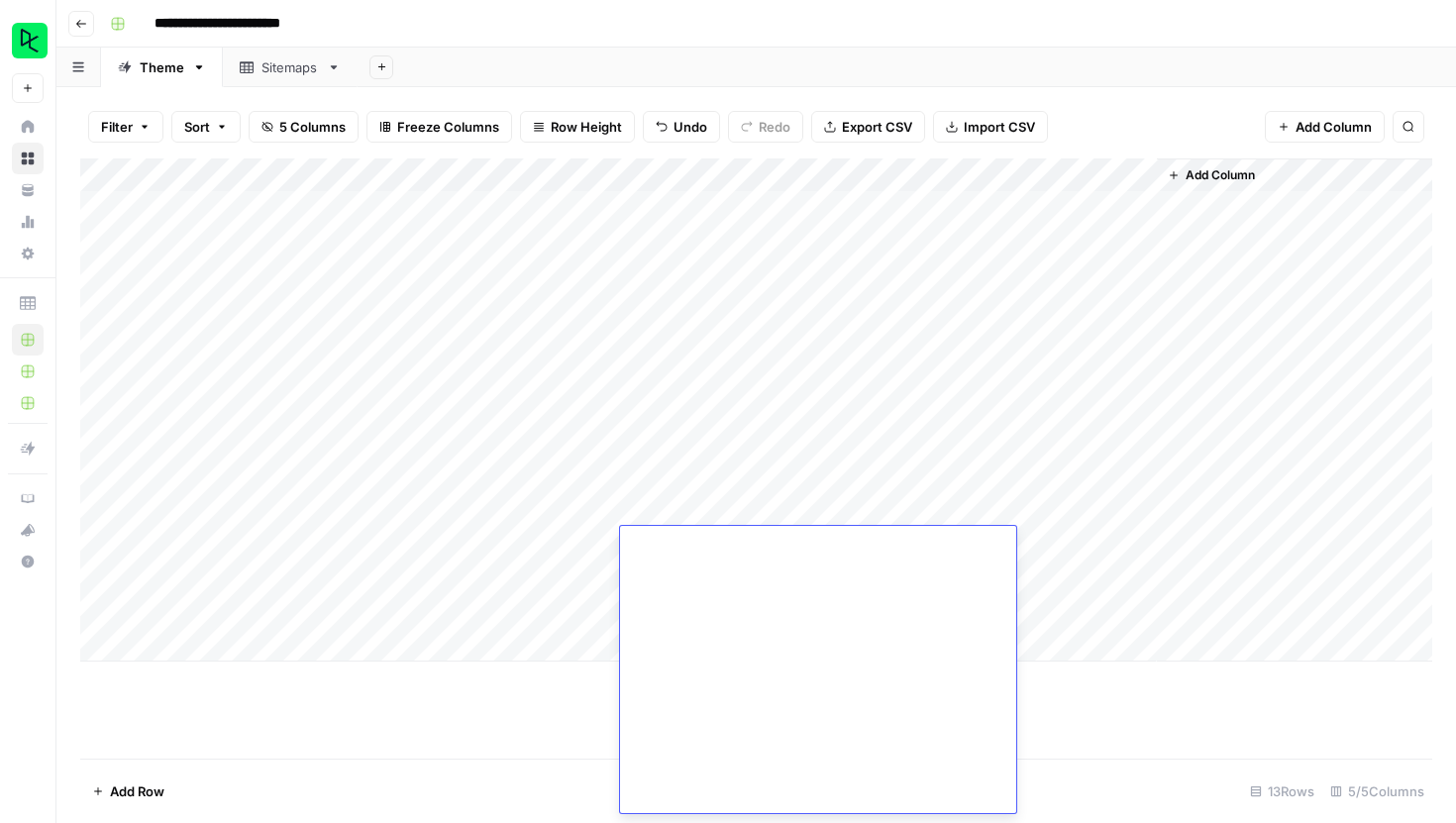 scroll, scrollTop: 5374, scrollLeft: 0, axis: vertical 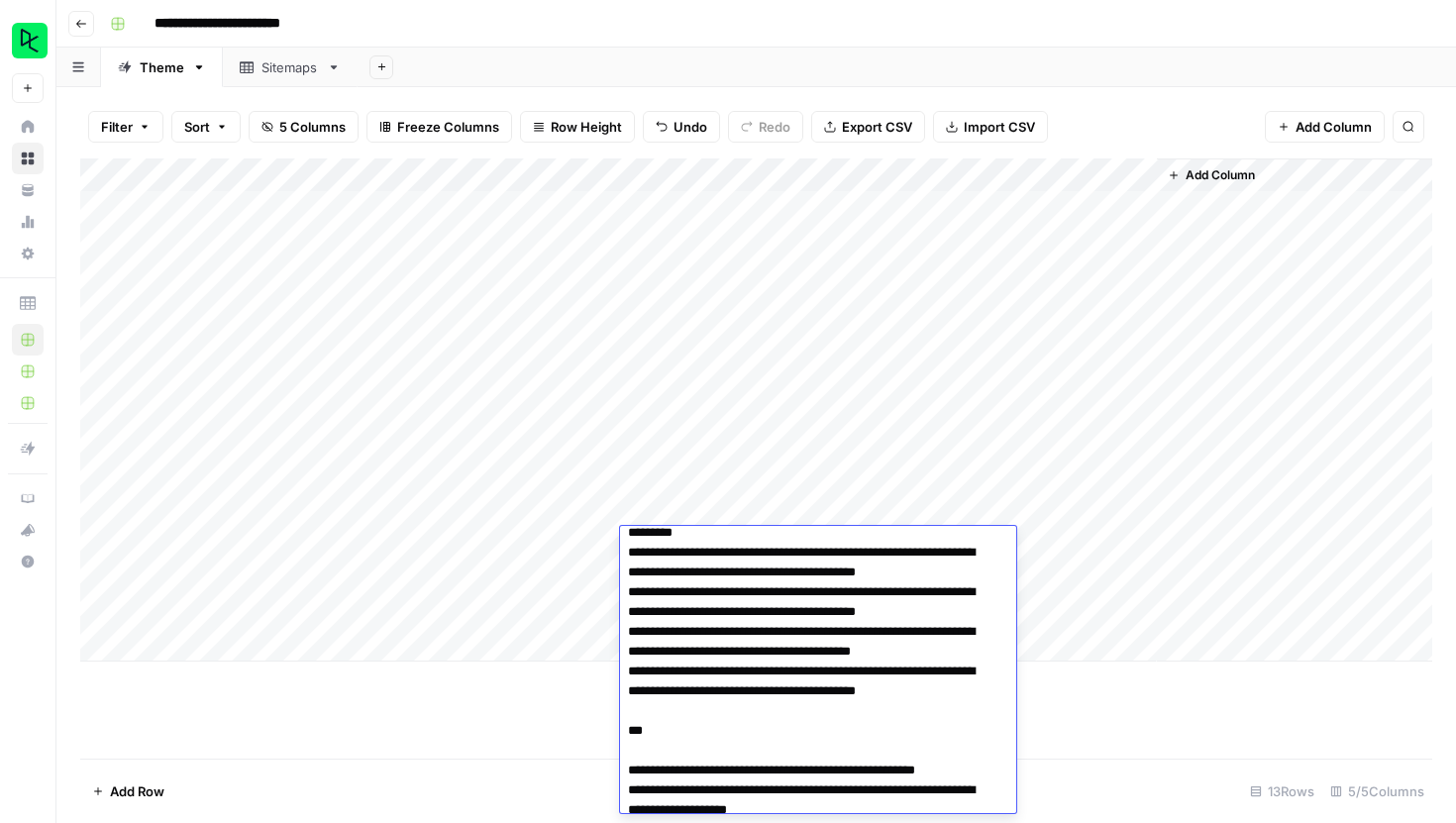 drag, startPoint x: 627, startPoint y: 585, endPoint x: 982, endPoint y: 611, distance: 355.9508 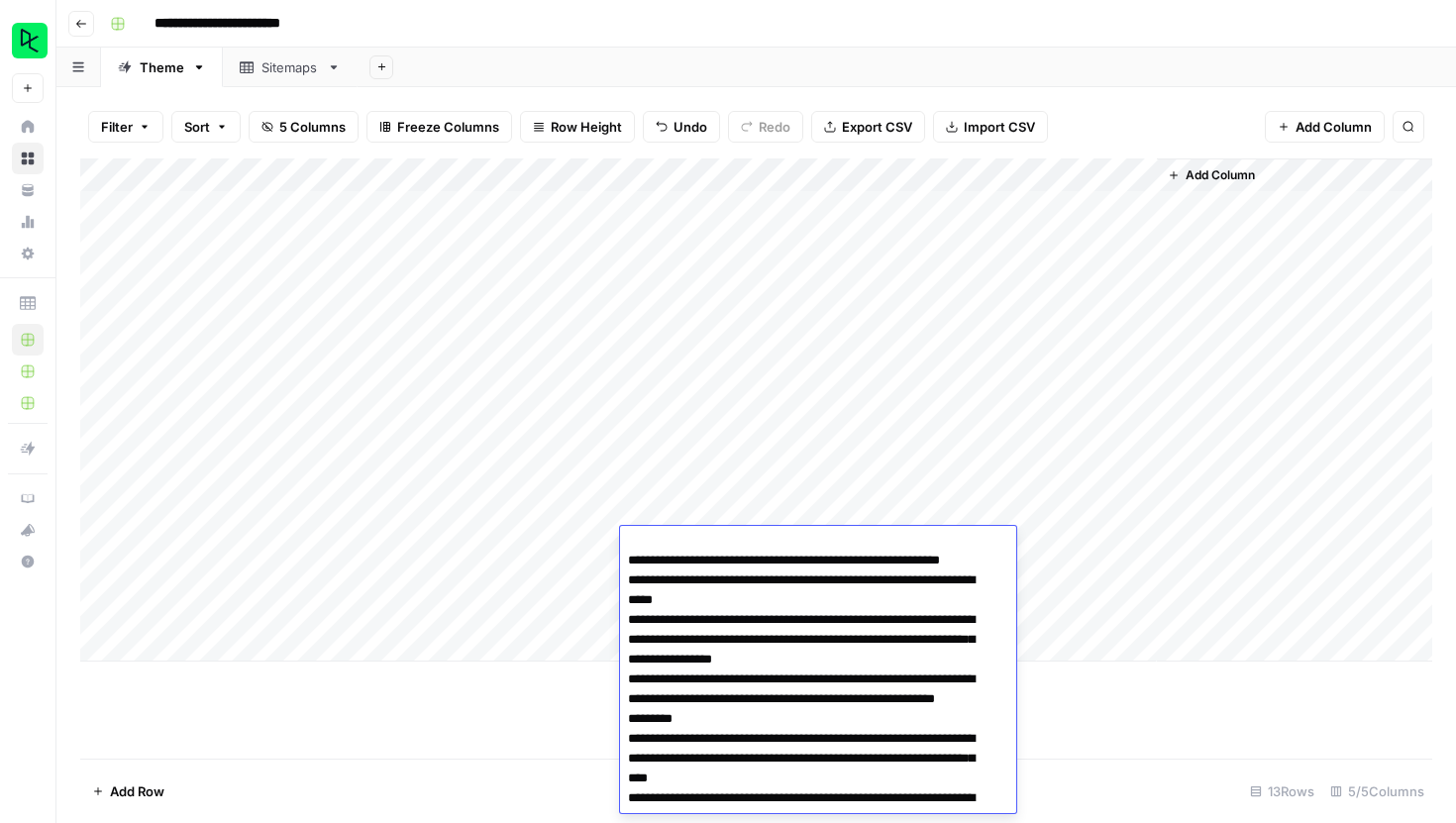 scroll, scrollTop: 1809, scrollLeft: 0, axis: vertical 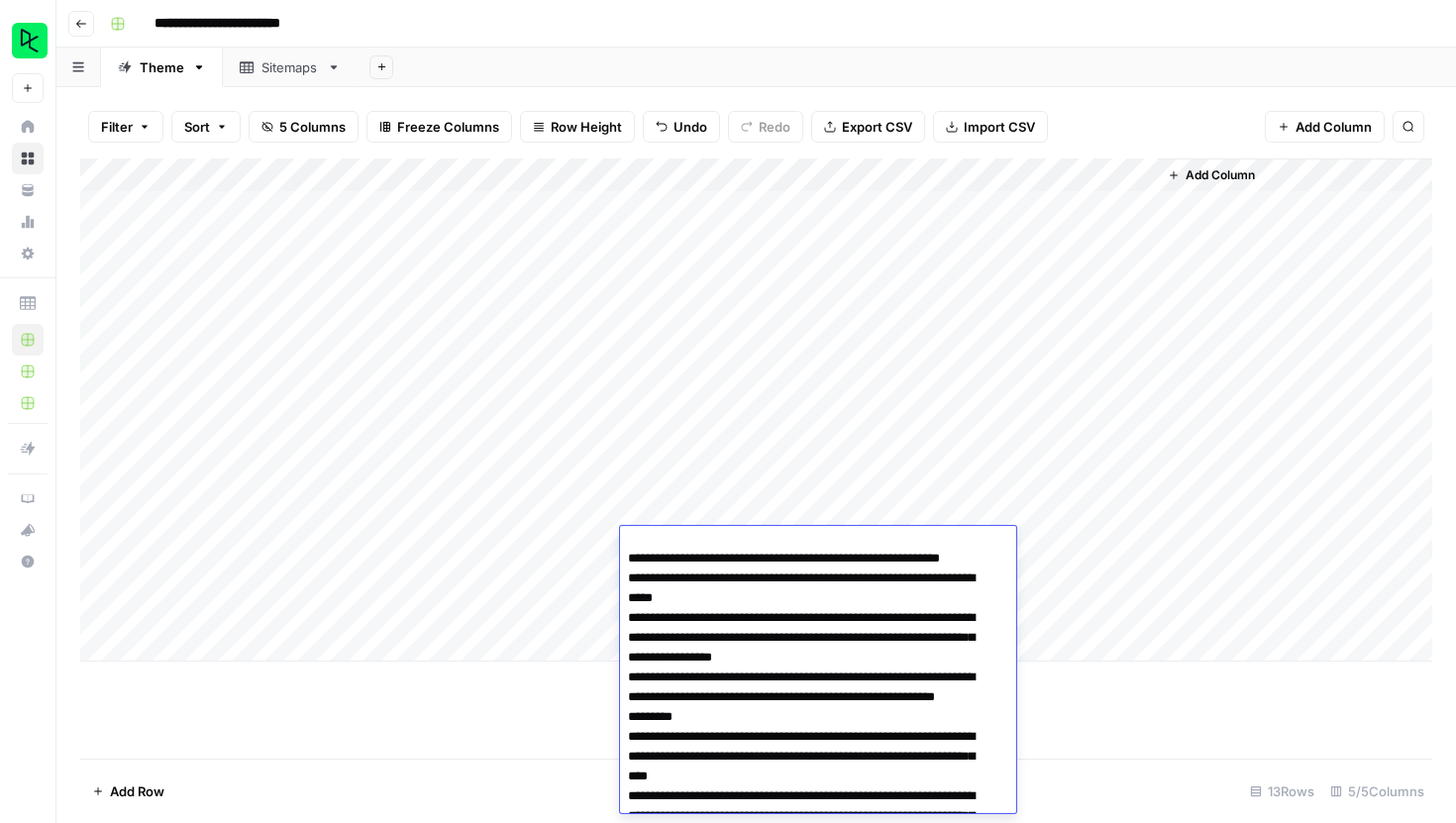 click at bounding box center (810, 1598) 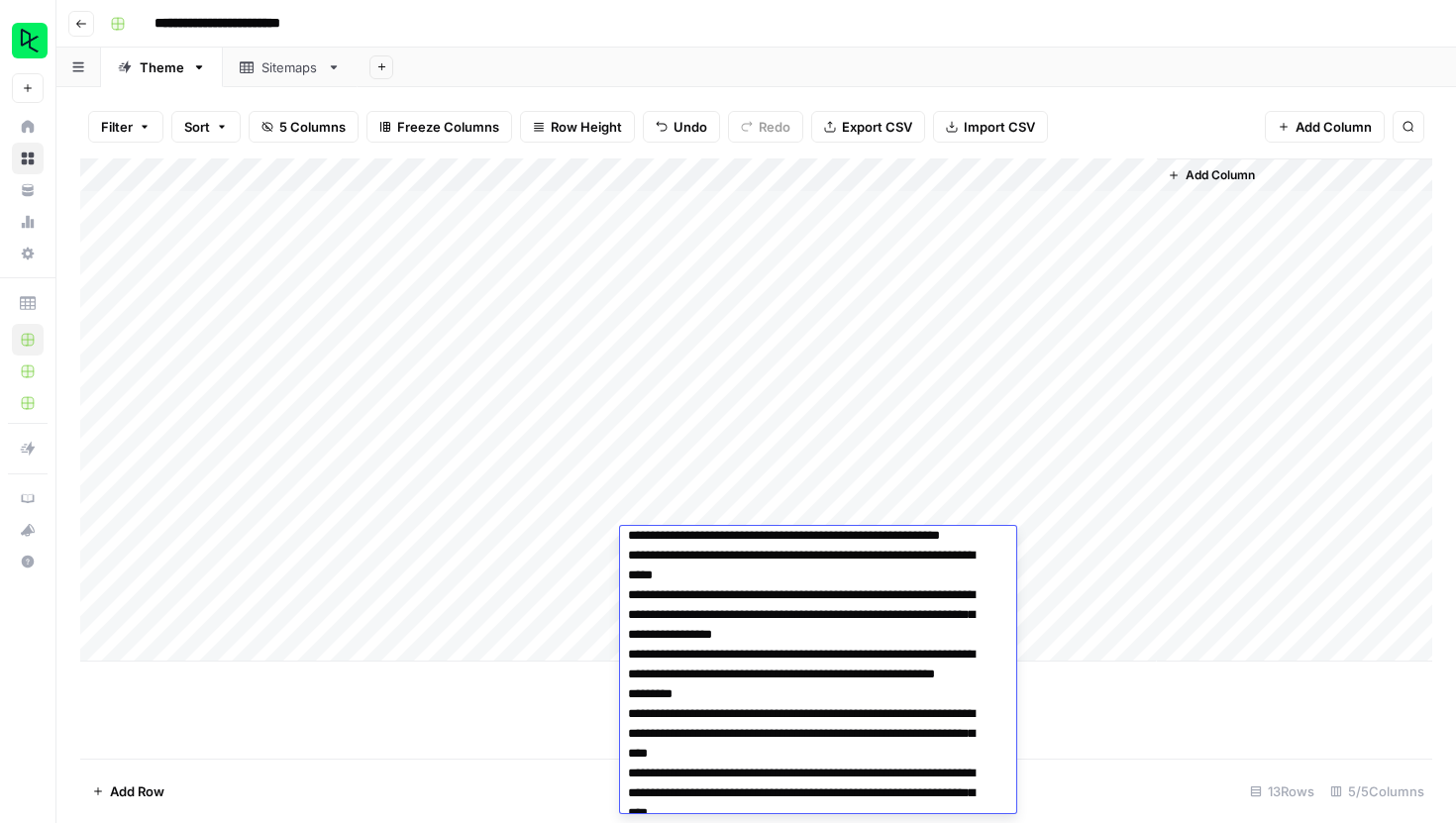 scroll, scrollTop: 1820, scrollLeft: 0, axis: vertical 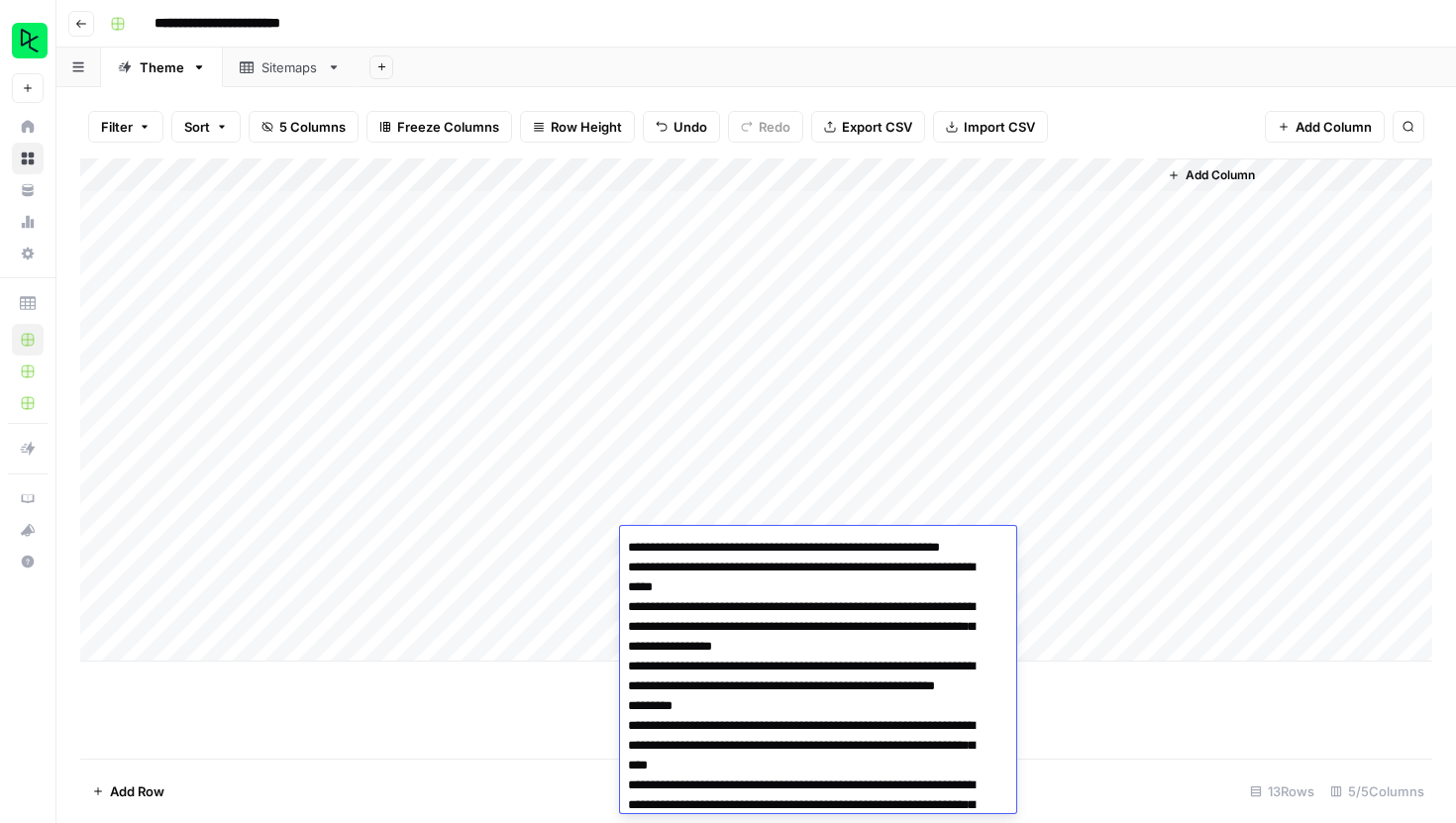 drag, startPoint x: 737, startPoint y: 547, endPoint x: 754, endPoint y: 566, distance: 25.495098 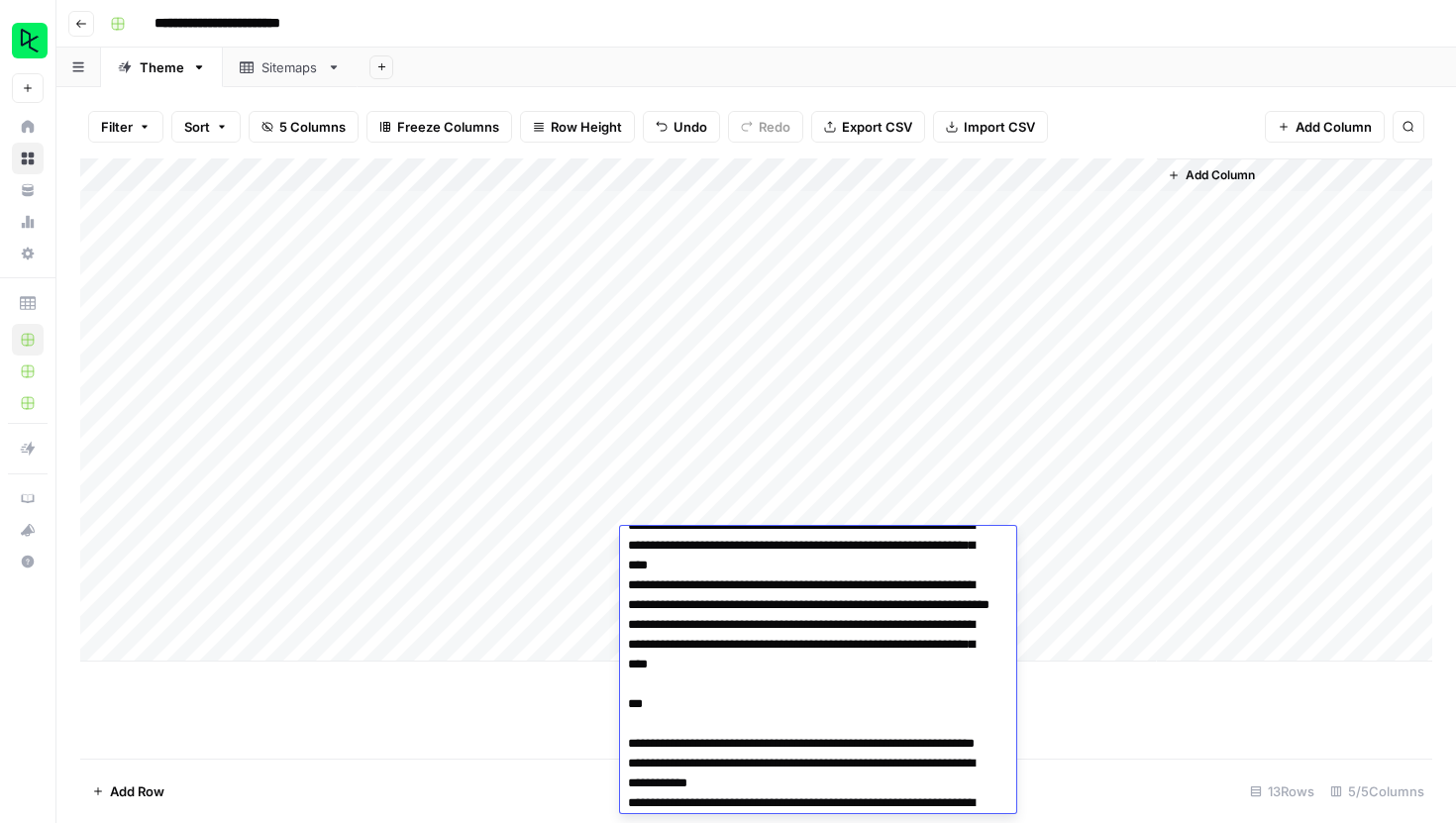 scroll, scrollTop: 2085, scrollLeft: 0, axis: vertical 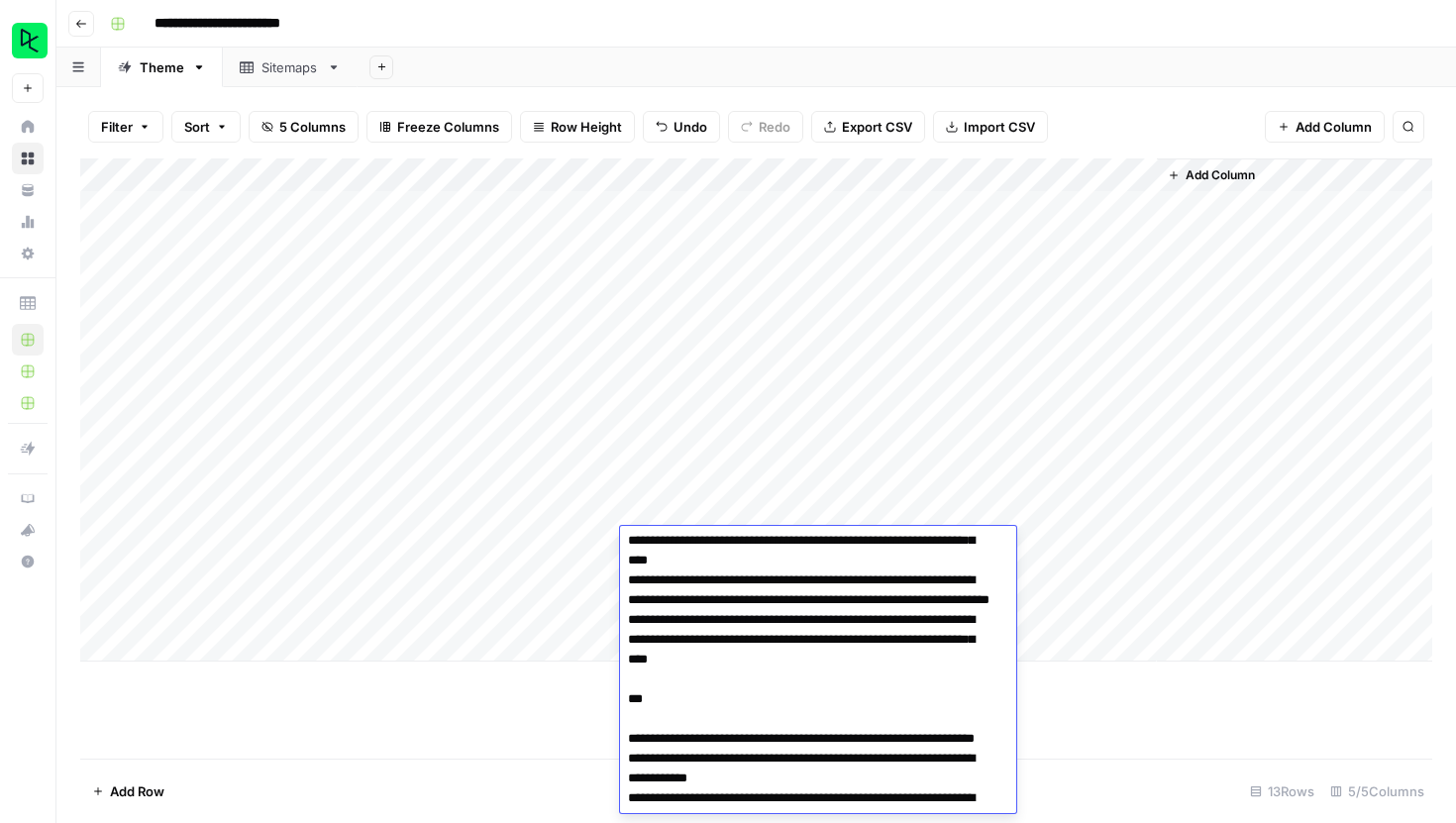 drag, startPoint x: 630, startPoint y: 589, endPoint x: 921, endPoint y: 728, distance: 322.49341 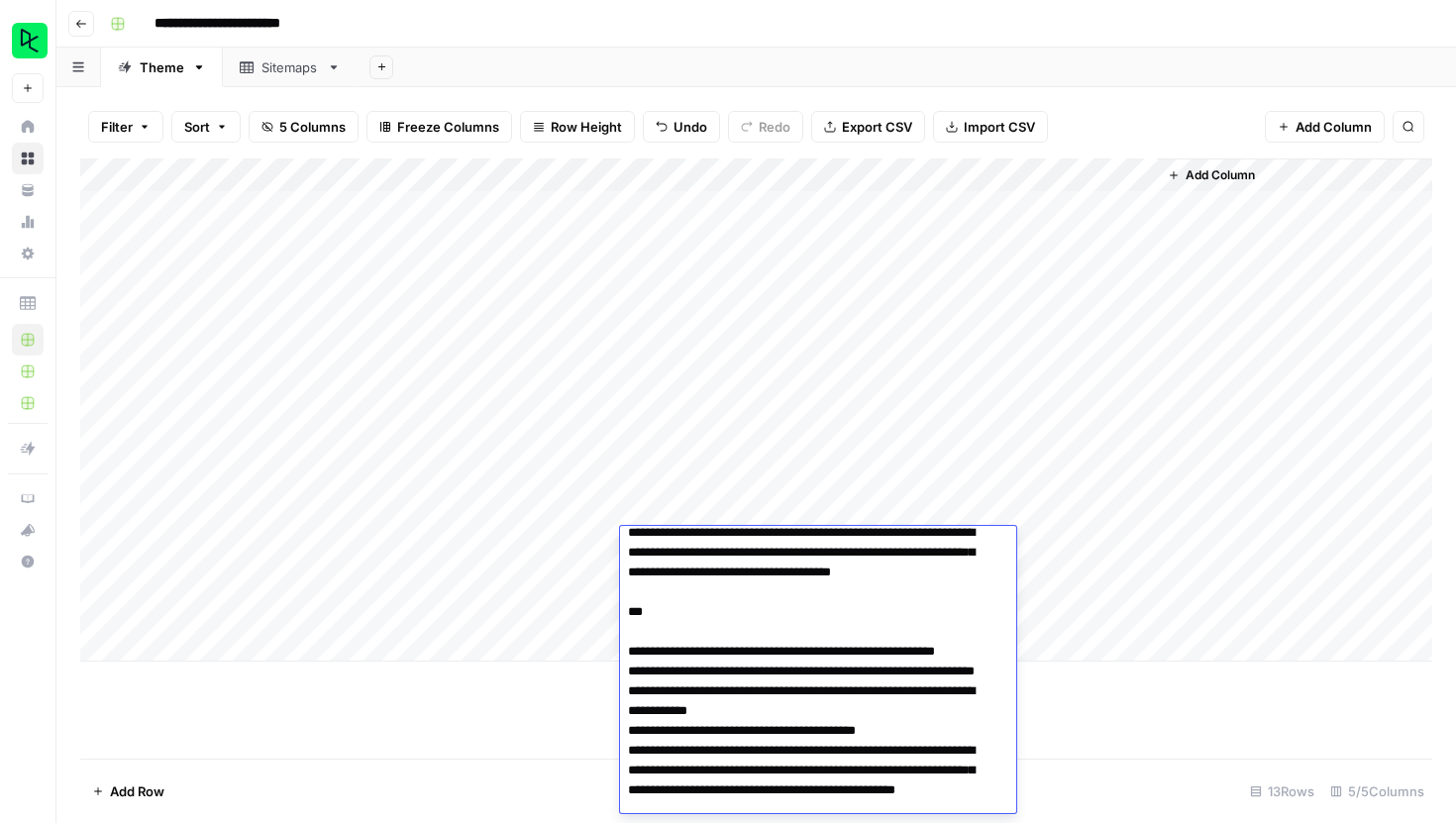 scroll, scrollTop: 4056, scrollLeft: 0, axis: vertical 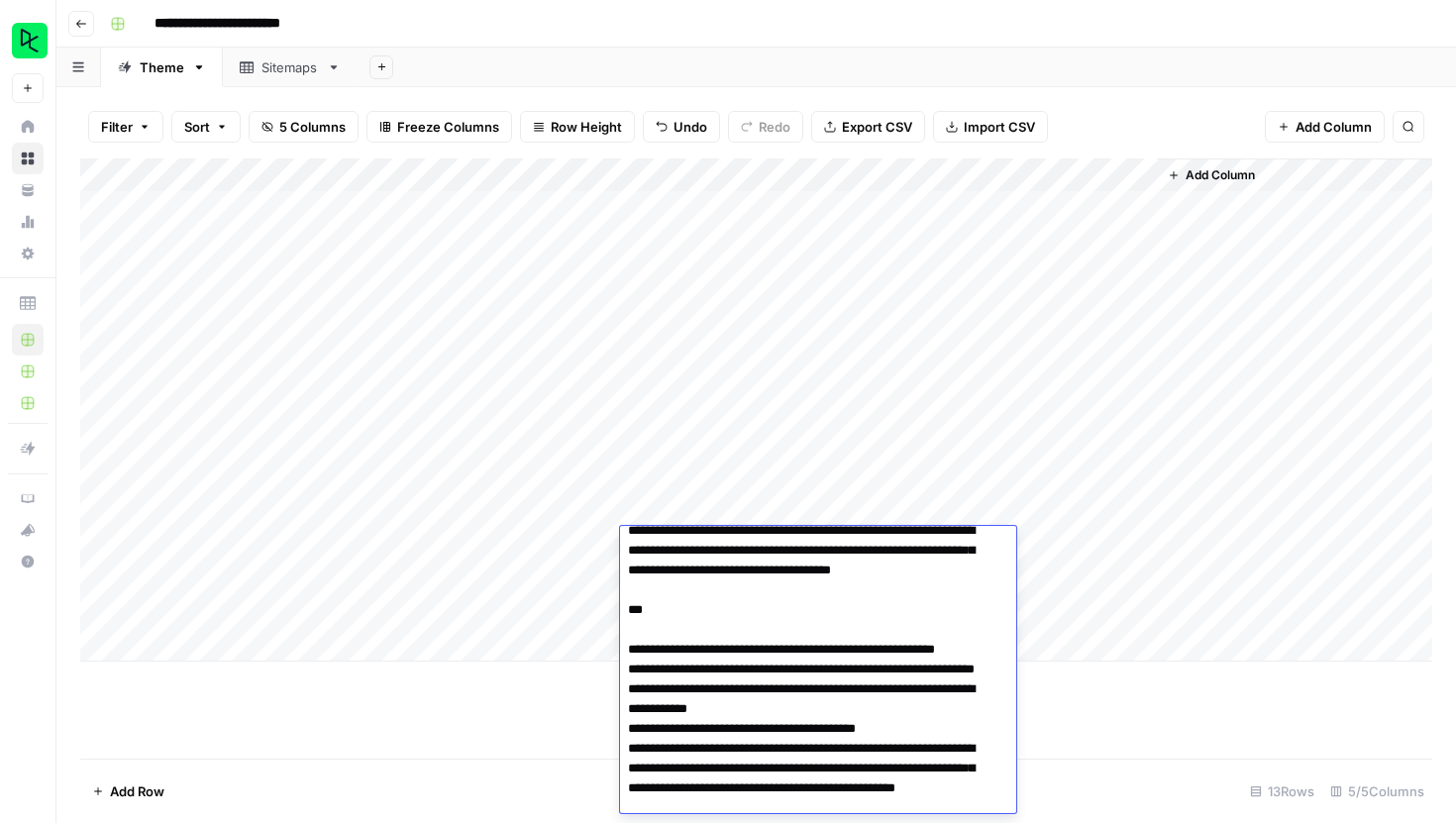 drag, startPoint x: 721, startPoint y: 552, endPoint x: 735, endPoint y: 566, distance: 19.79899 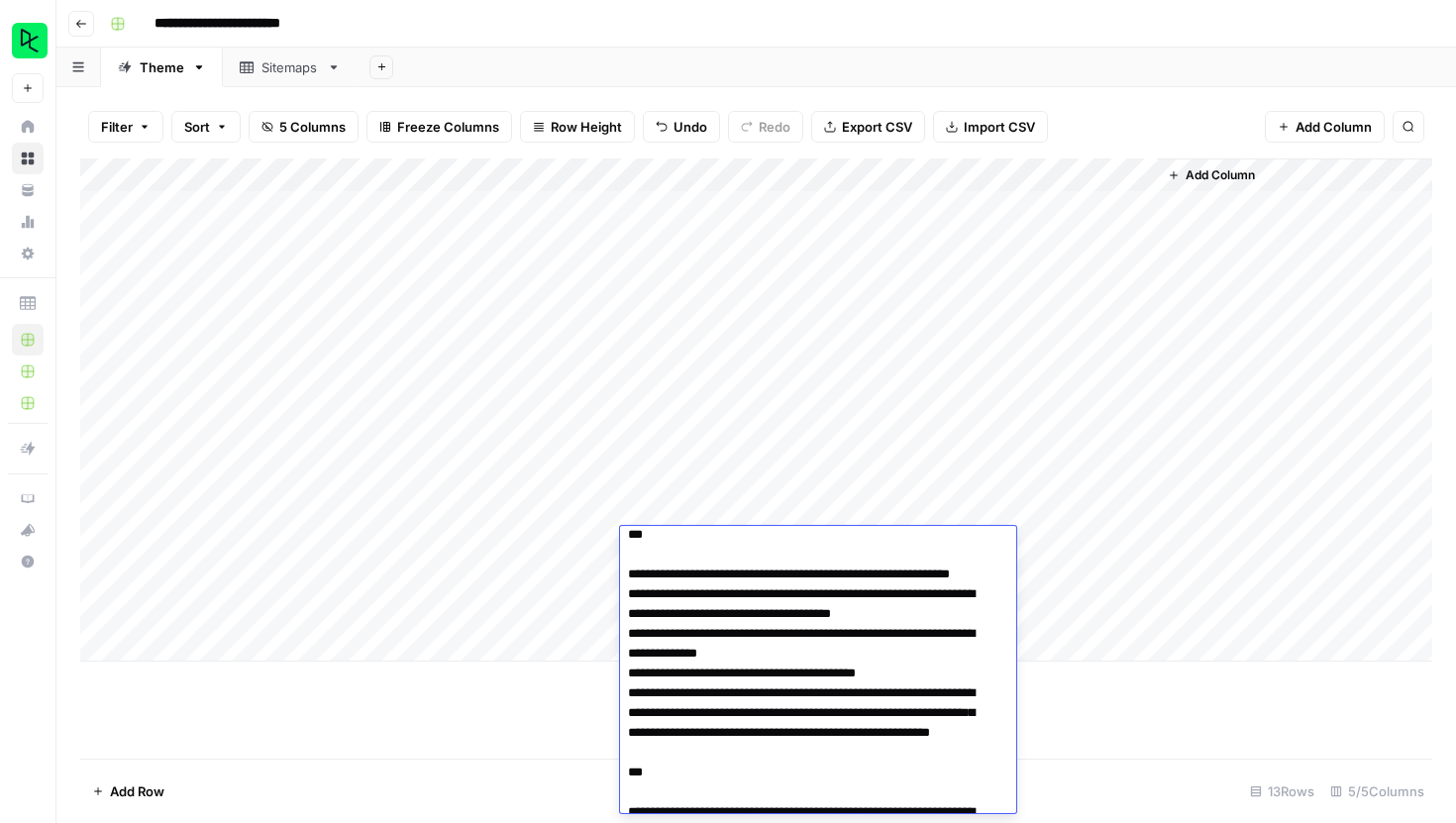 scroll, scrollTop: 4344, scrollLeft: 0, axis: vertical 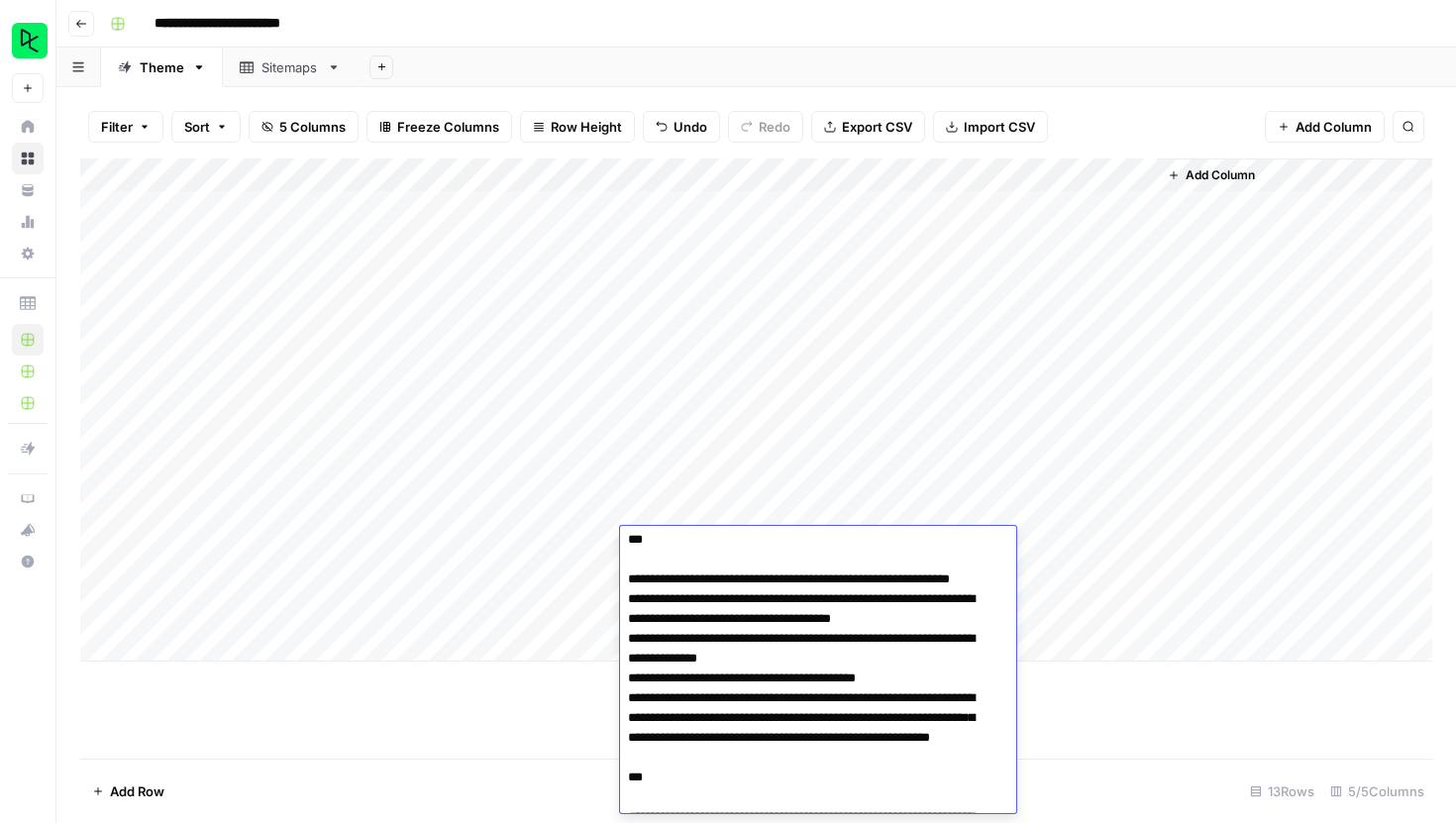 drag, startPoint x: 630, startPoint y: 566, endPoint x: 937, endPoint y: 573, distance: 307.08 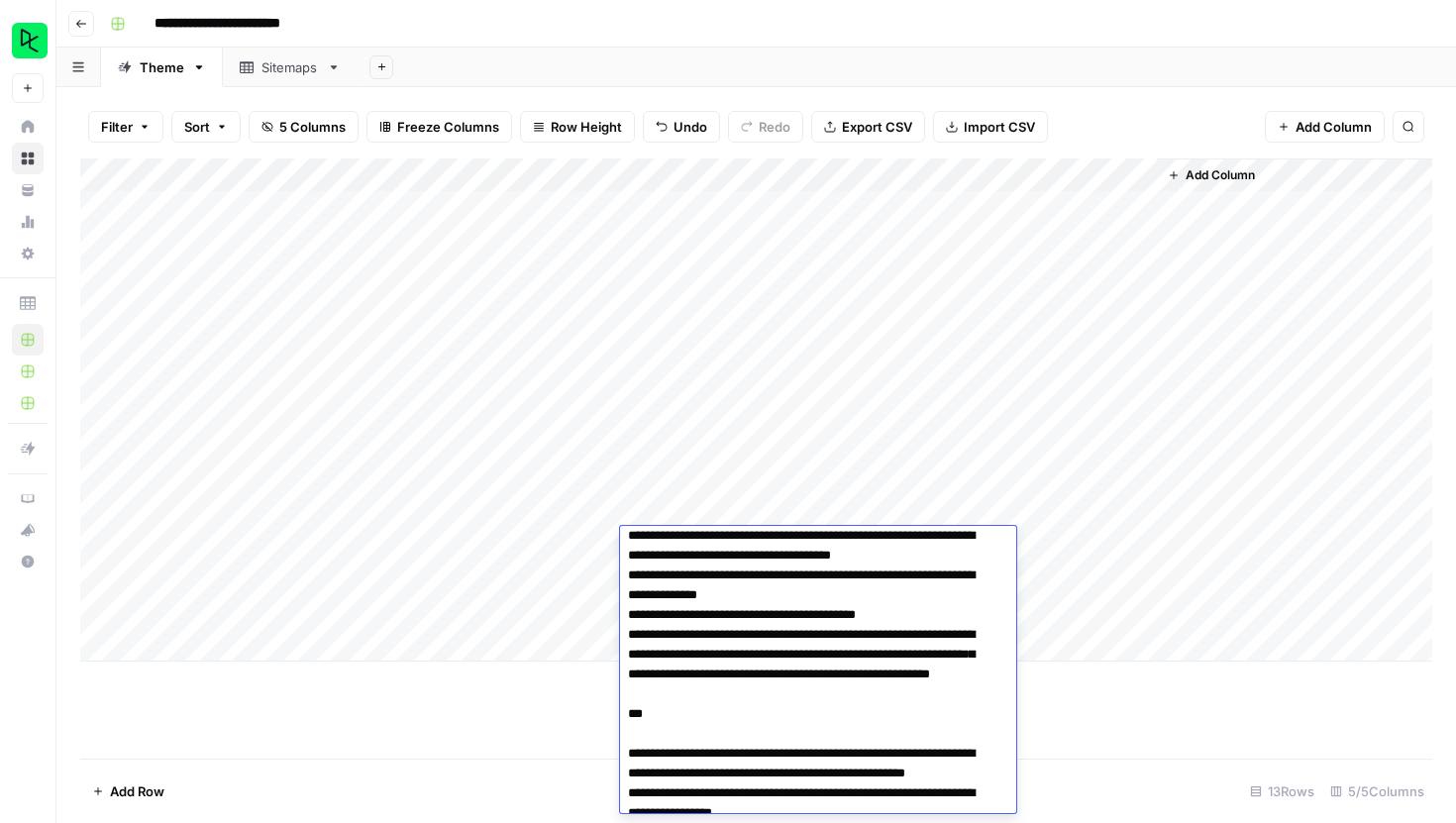 scroll, scrollTop: 4410, scrollLeft: 0, axis: vertical 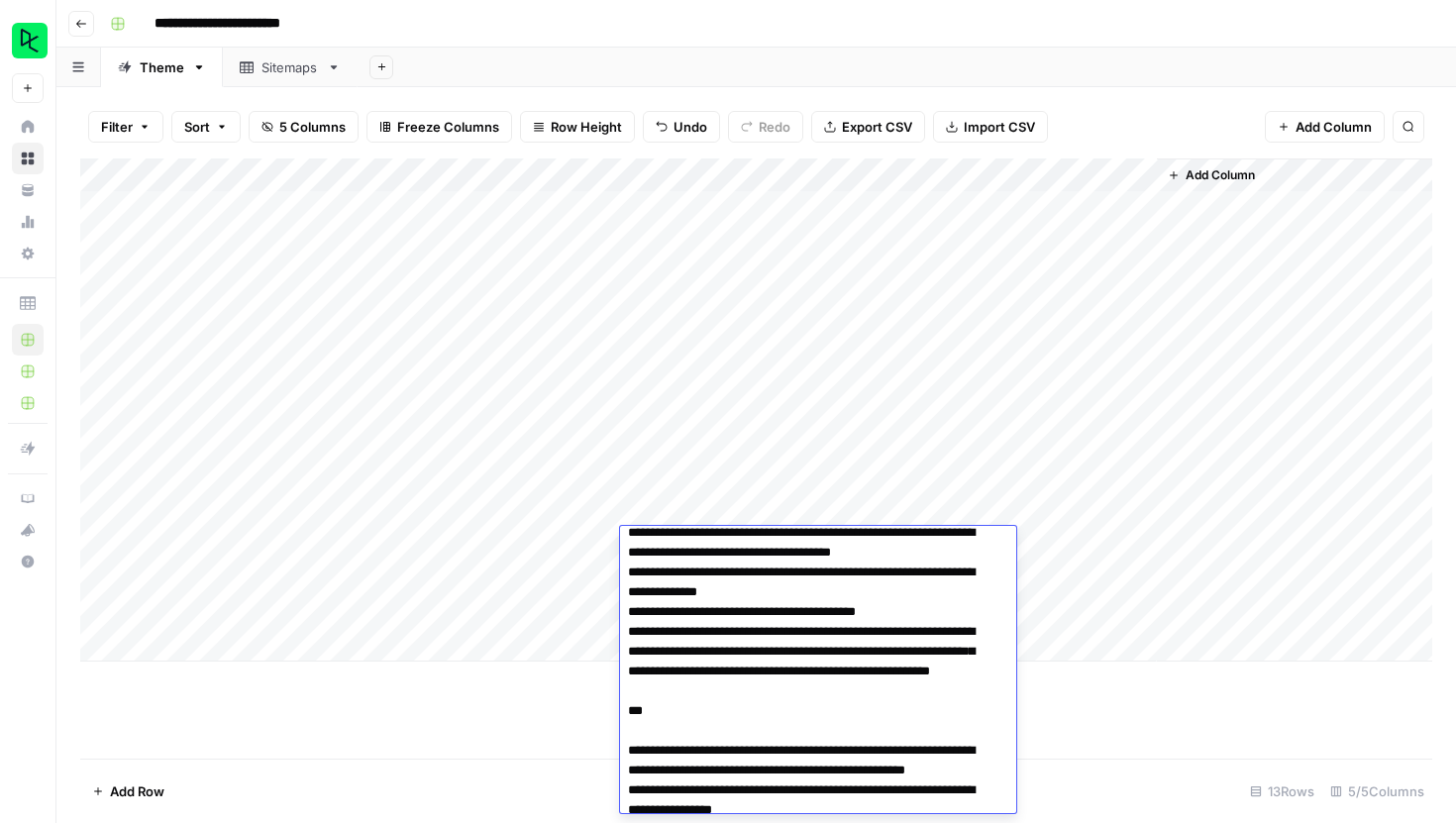 drag, startPoint x: 704, startPoint y: 569, endPoint x: 979, endPoint y: 570, distance: 275.0018 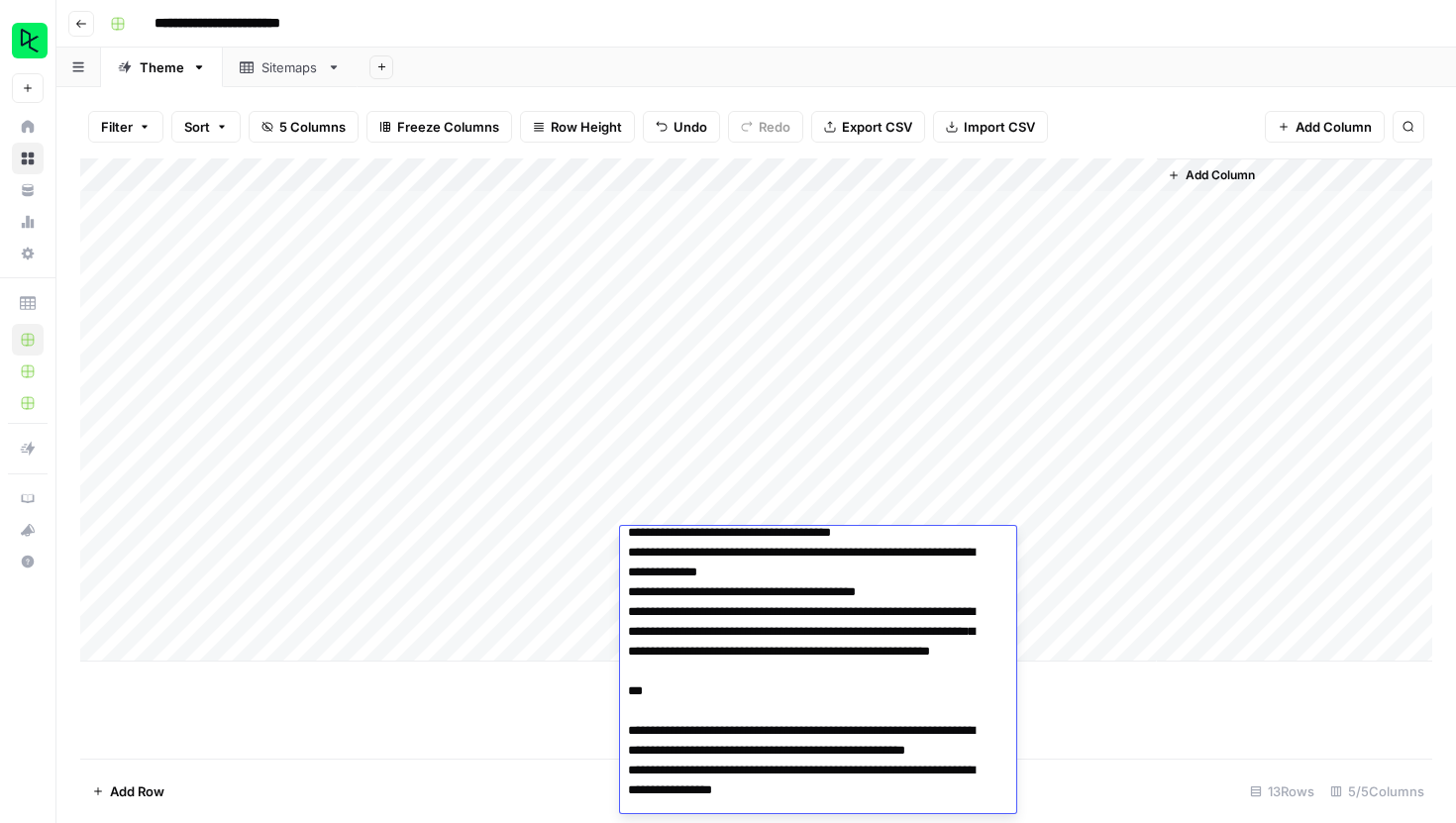 scroll, scrollTop: 4438, scrollLeft: 0, axis: vertical 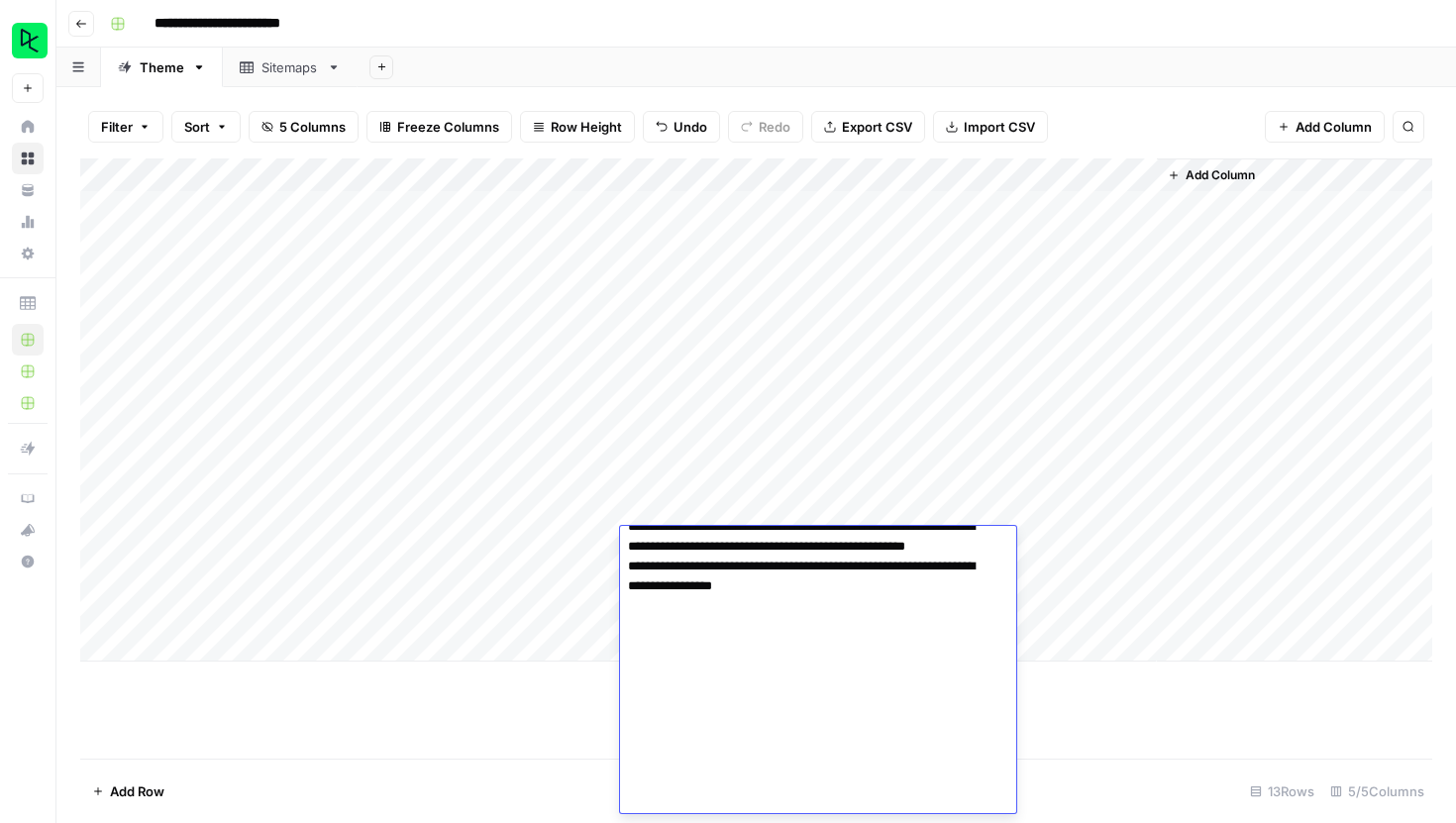drag, startPoint x: 629, startPoint y: 579, endPoint x: 947, endPoint y: 607, distance: 319.23032 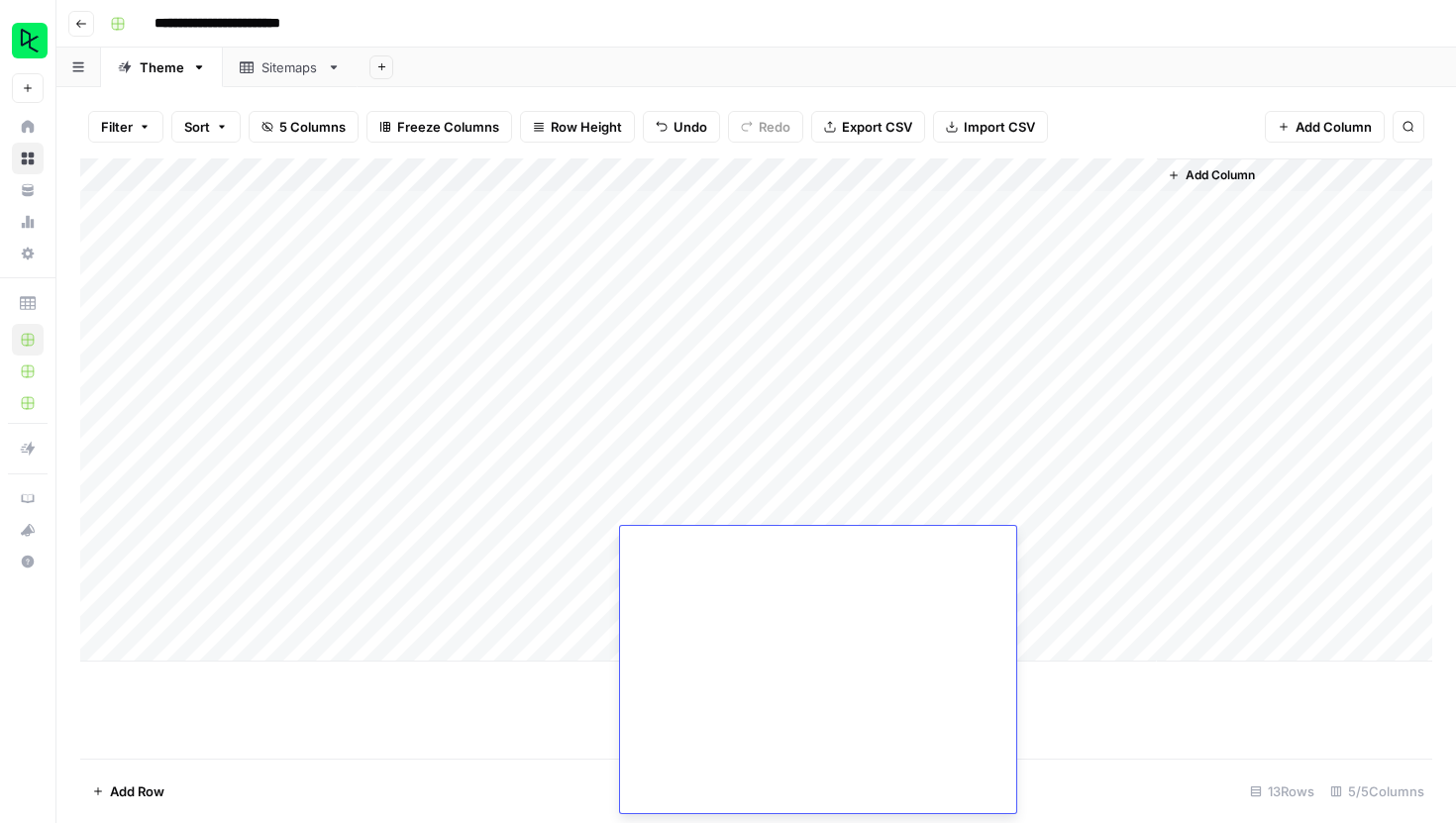 scroll, scrollTop: 5471, scrollLeft: 0, axis: vertical 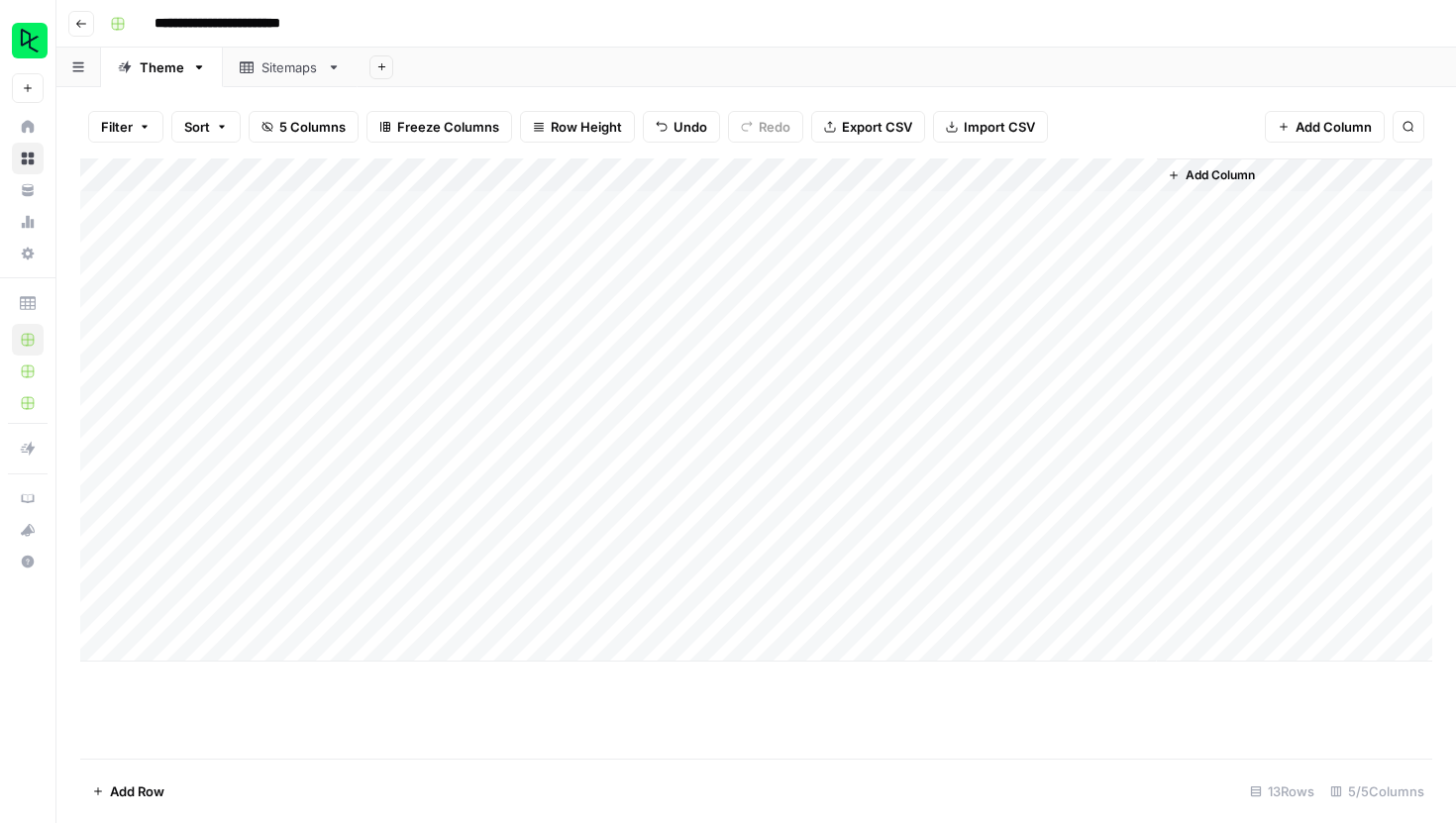 click on "Add Column" at bounding box center [756, 410] 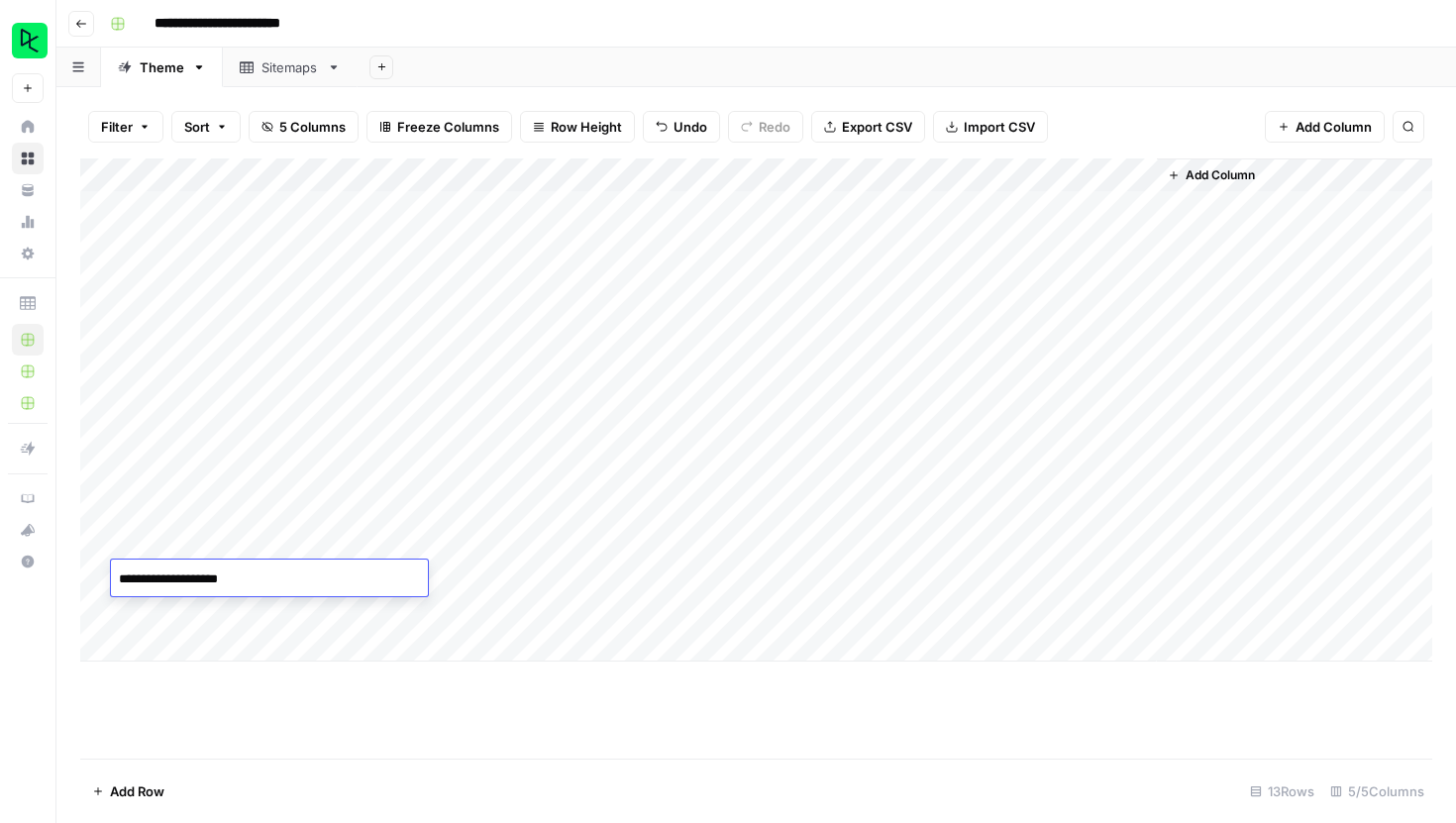 type on "**********" 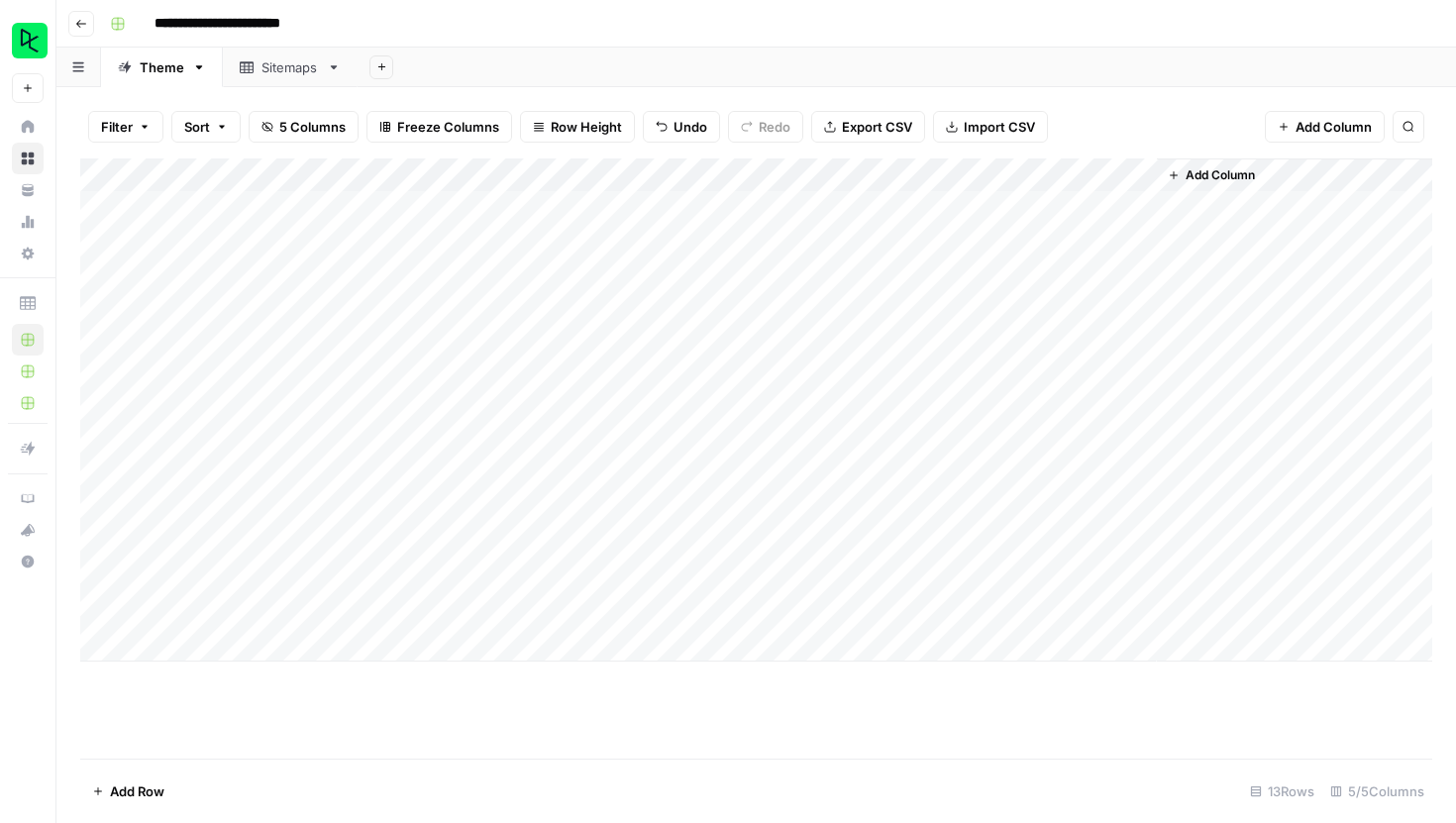 click on "Add Column" at bounding box center (756, 410) 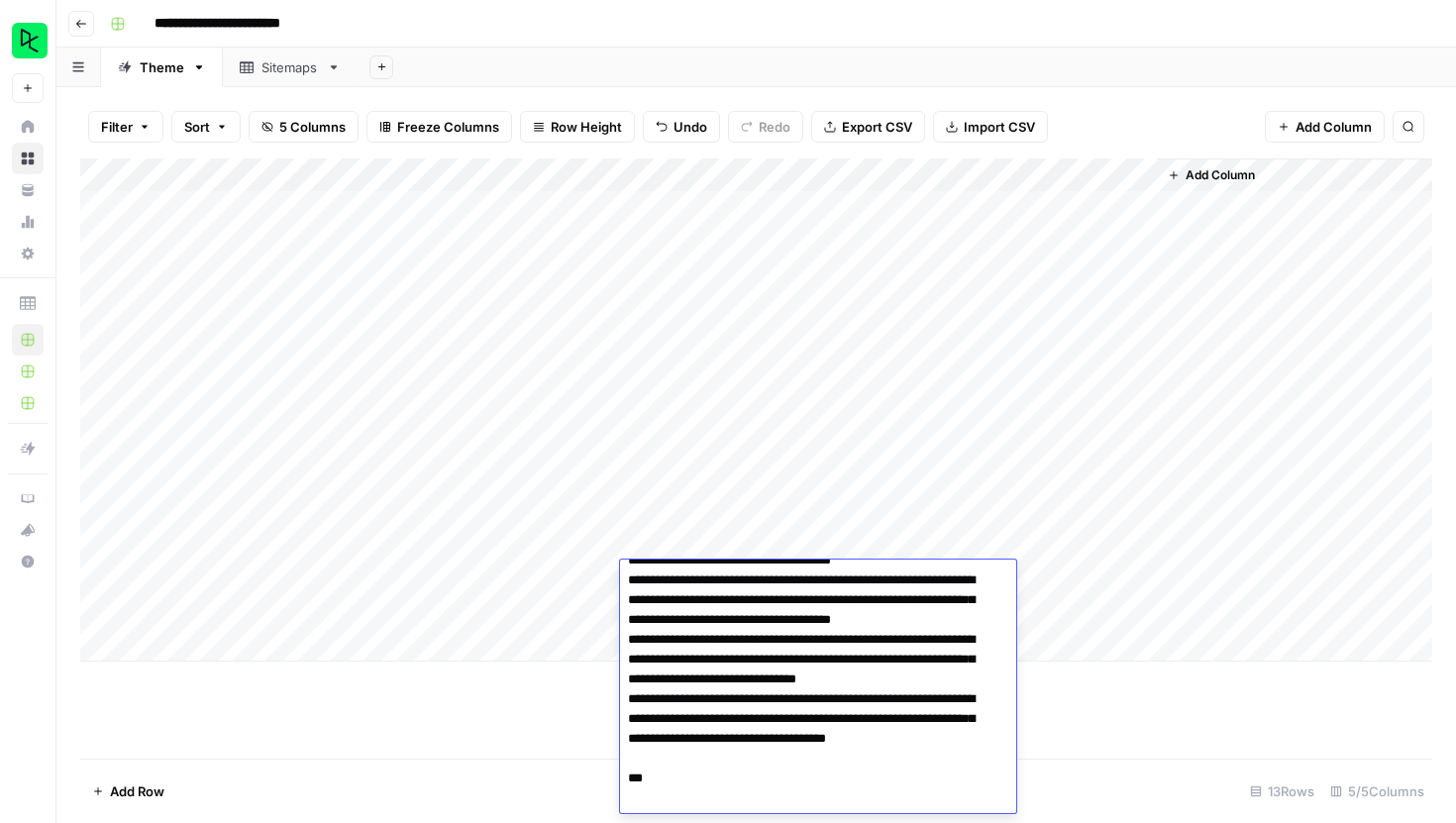 scroll, scrollTop: 1598, scrollLeft: 0, axis: vertical 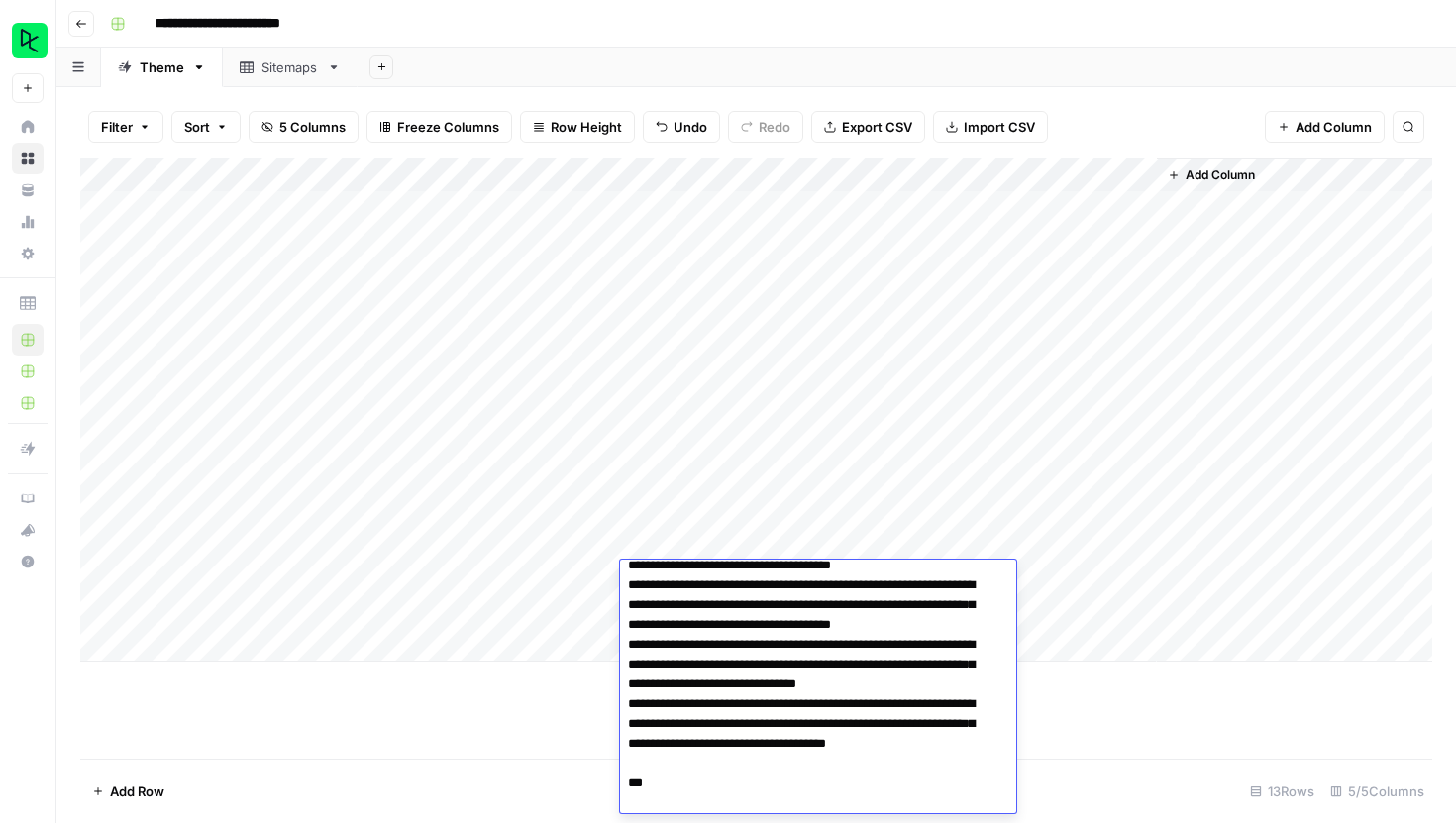 drag, startPoint x: 690, startPoint y: 599, endPoint x: 710, endPoint y: 631, distance: 37.735925 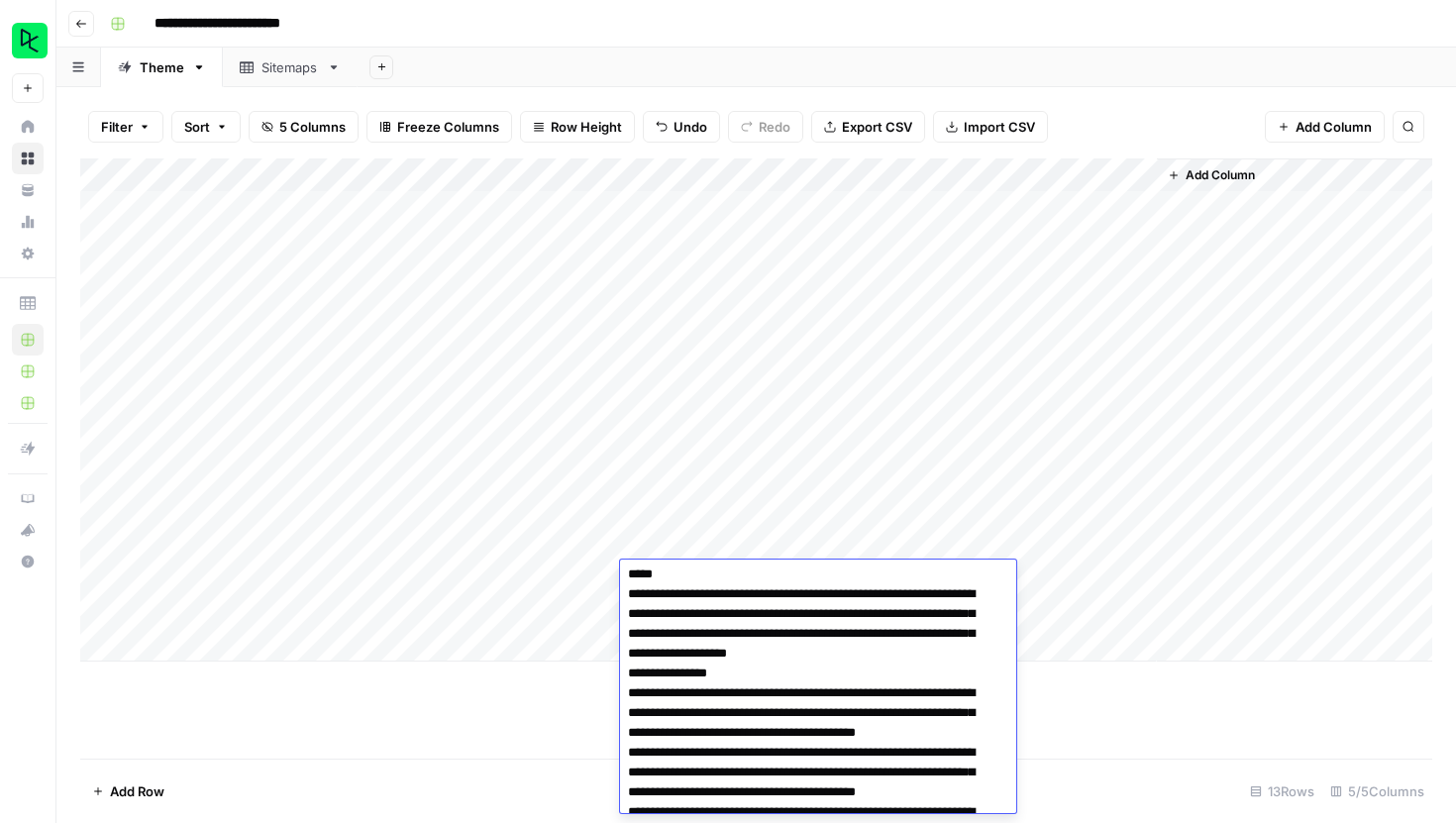 scroll, scrollTop: 3076, scrollLeft: 0, axis: vertical 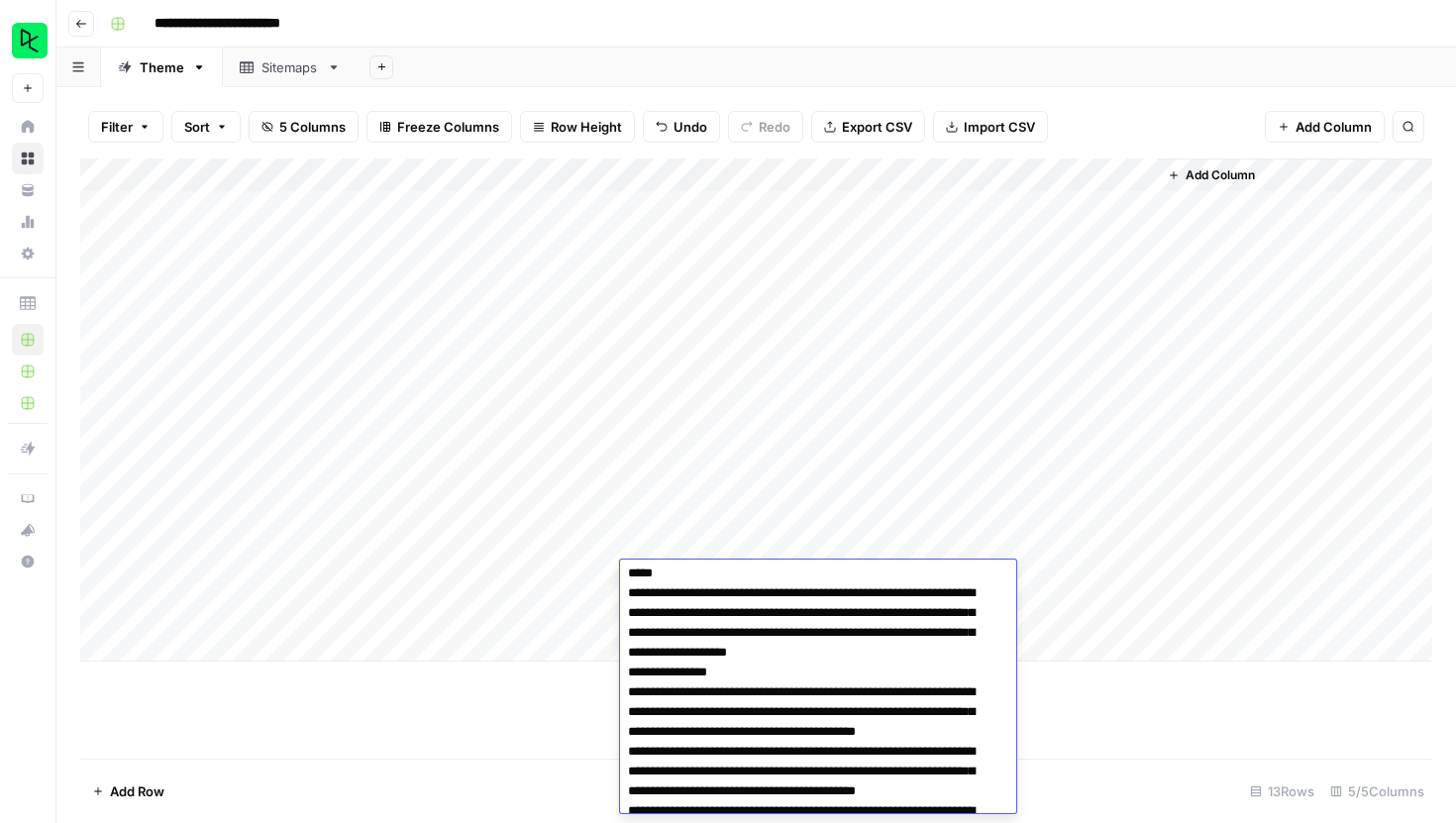 drag, startPoint x: 821, startPoint y: 692, endPoint x: 682, endPoint y: 678, distance: 139.70326 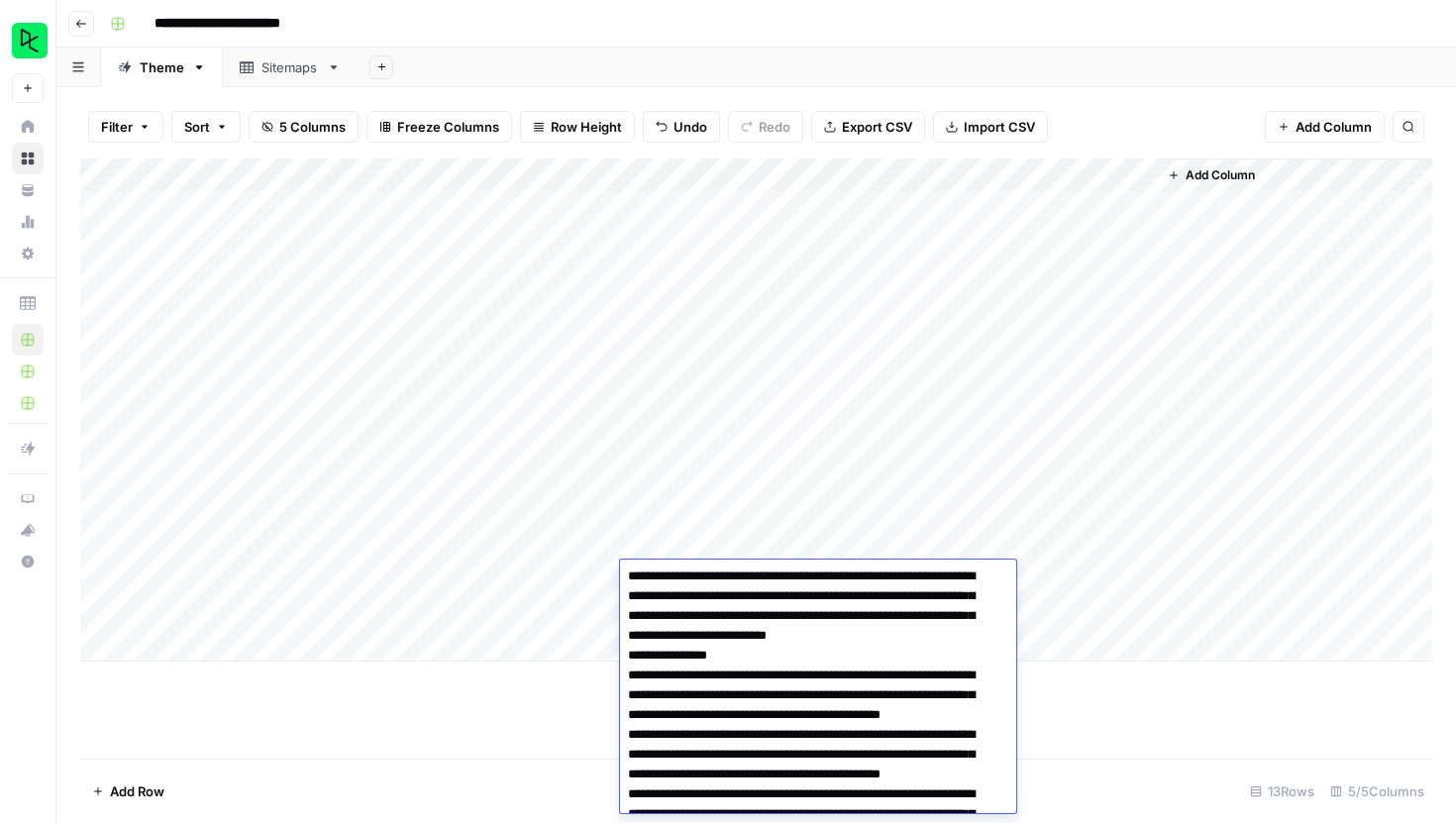 scroll, scrollTop: 3633, scrollLeft: 0, axis: vertical 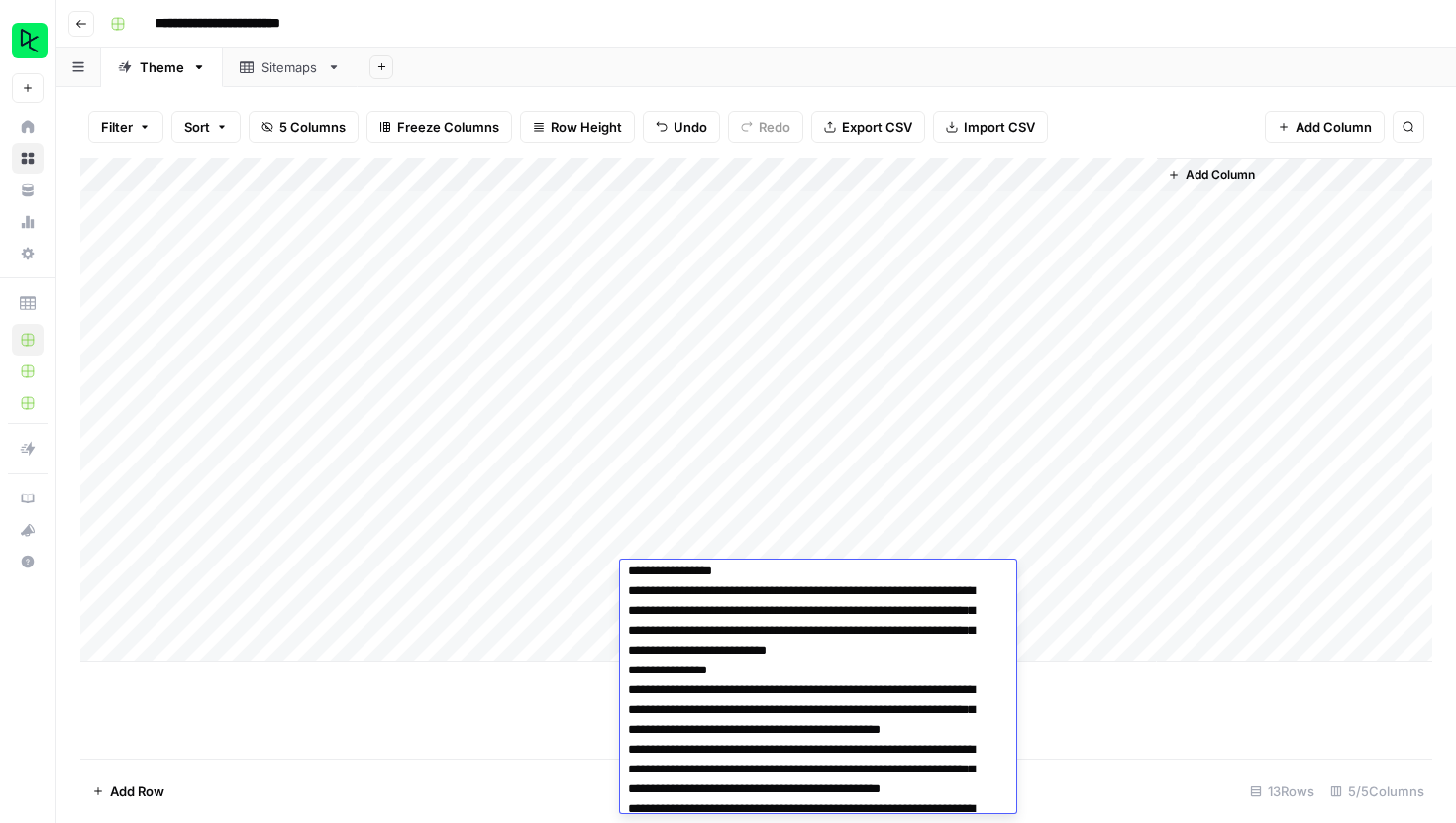 drag, startPoint x: 704, startPoint y: 637, endPoint x: 689, endPoint y: 617, distance: 25 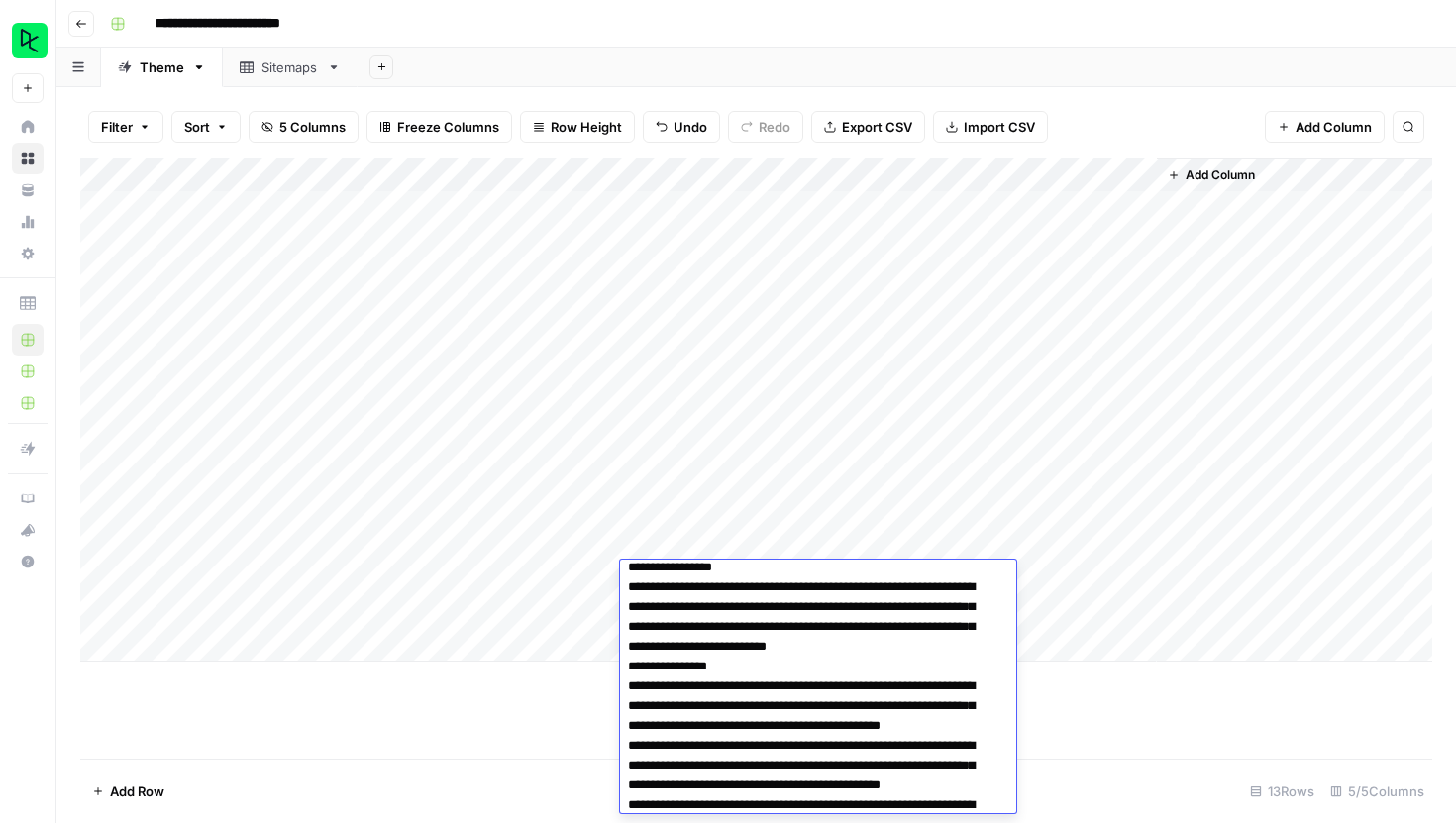 scroll, scrollTop: 3636, scrollLeft: 0, axis: vertical 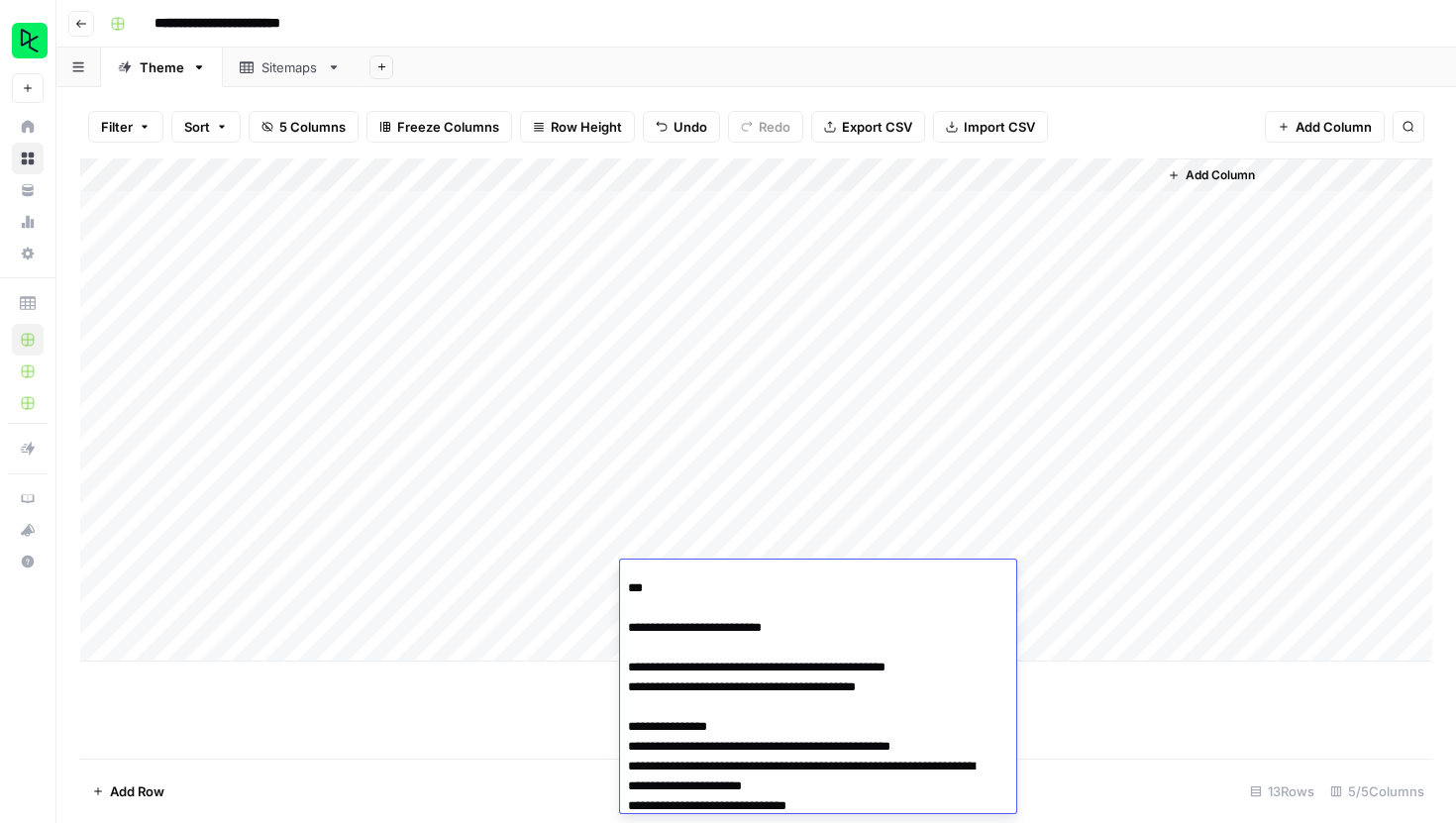 drag, startPoint x: 627, startPoint y: 610, endPoint x: 943, endPoint y: 662, distance: 320.2499 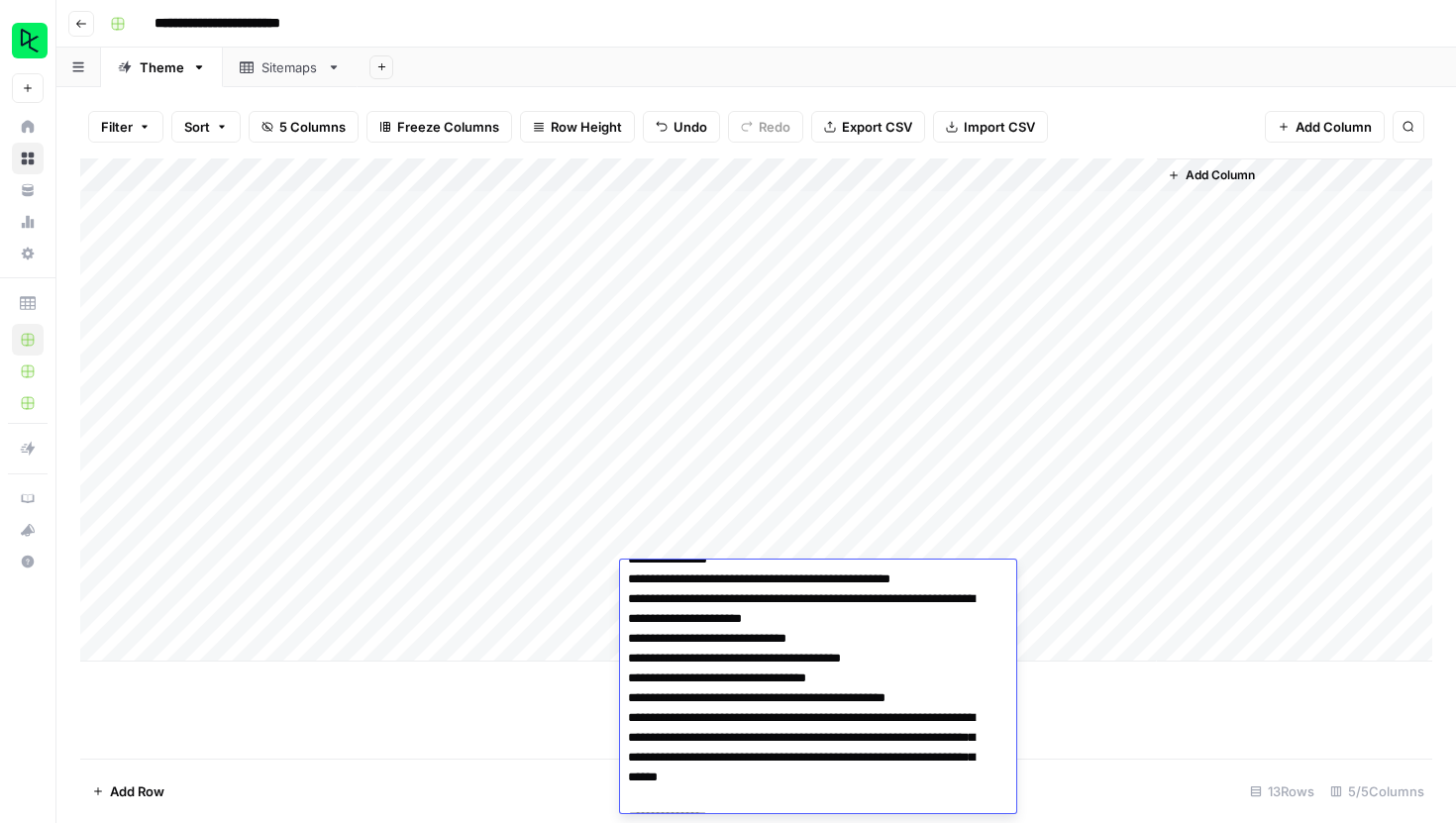 scroll, scrollTop: 4319, scrollLeft: 0, axis: vertical 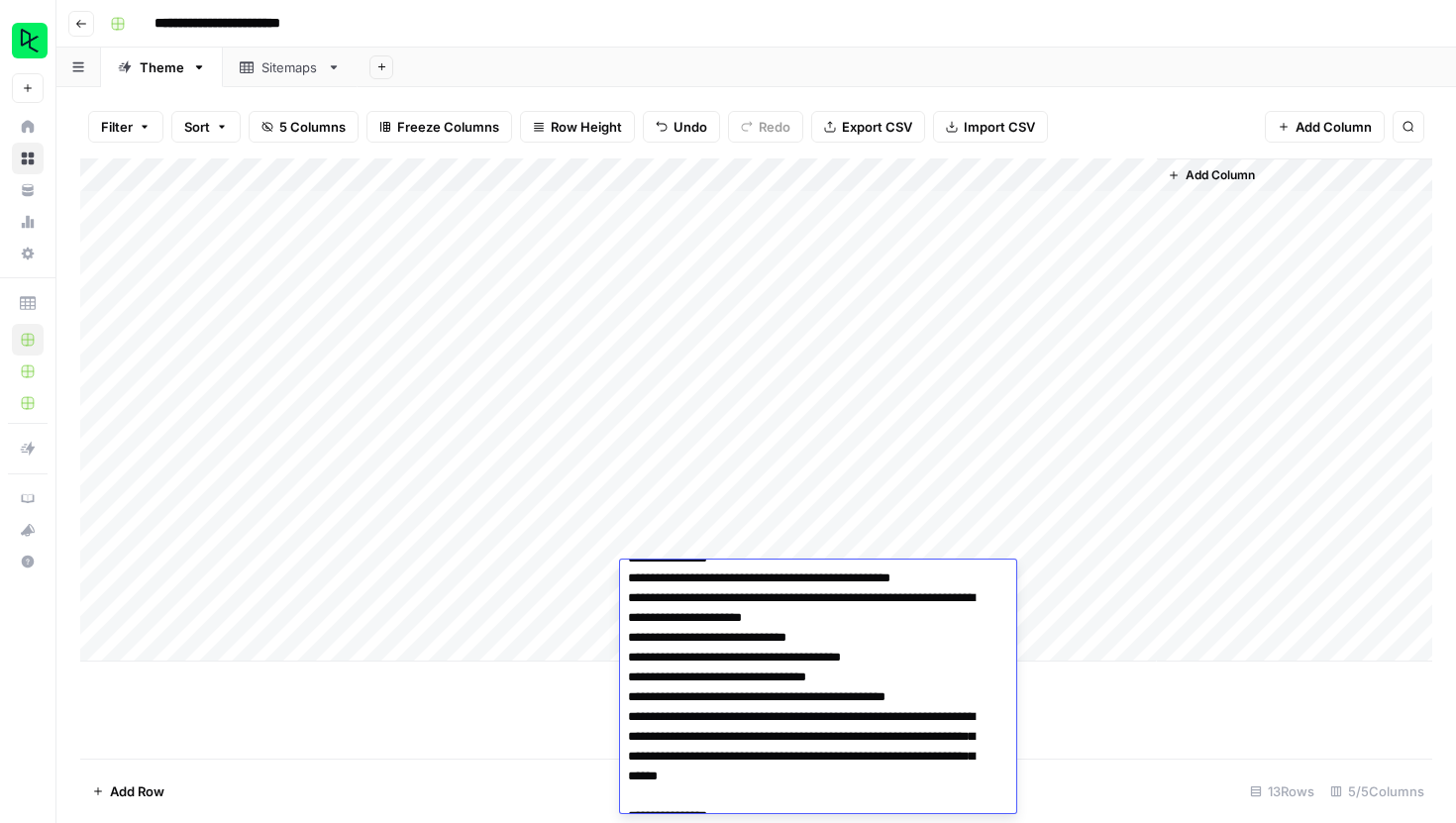 drag, startPoint x: 681, startPoint y: 616, endPoint x: 689, endPoint y: 606, distance: 12.806248 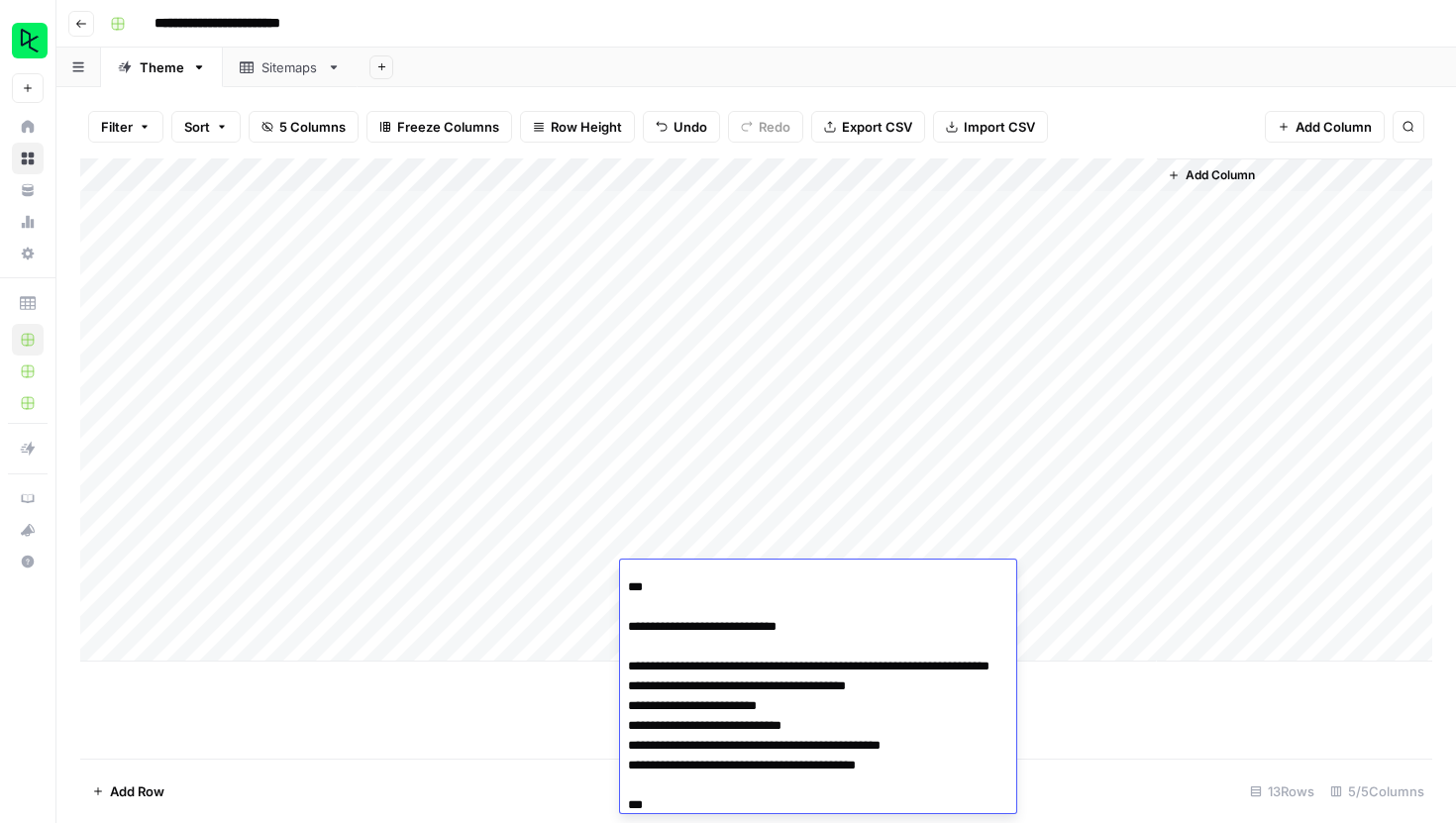 scroll, scrollTop: 4789, scrollLeft: 0, axis: vertical 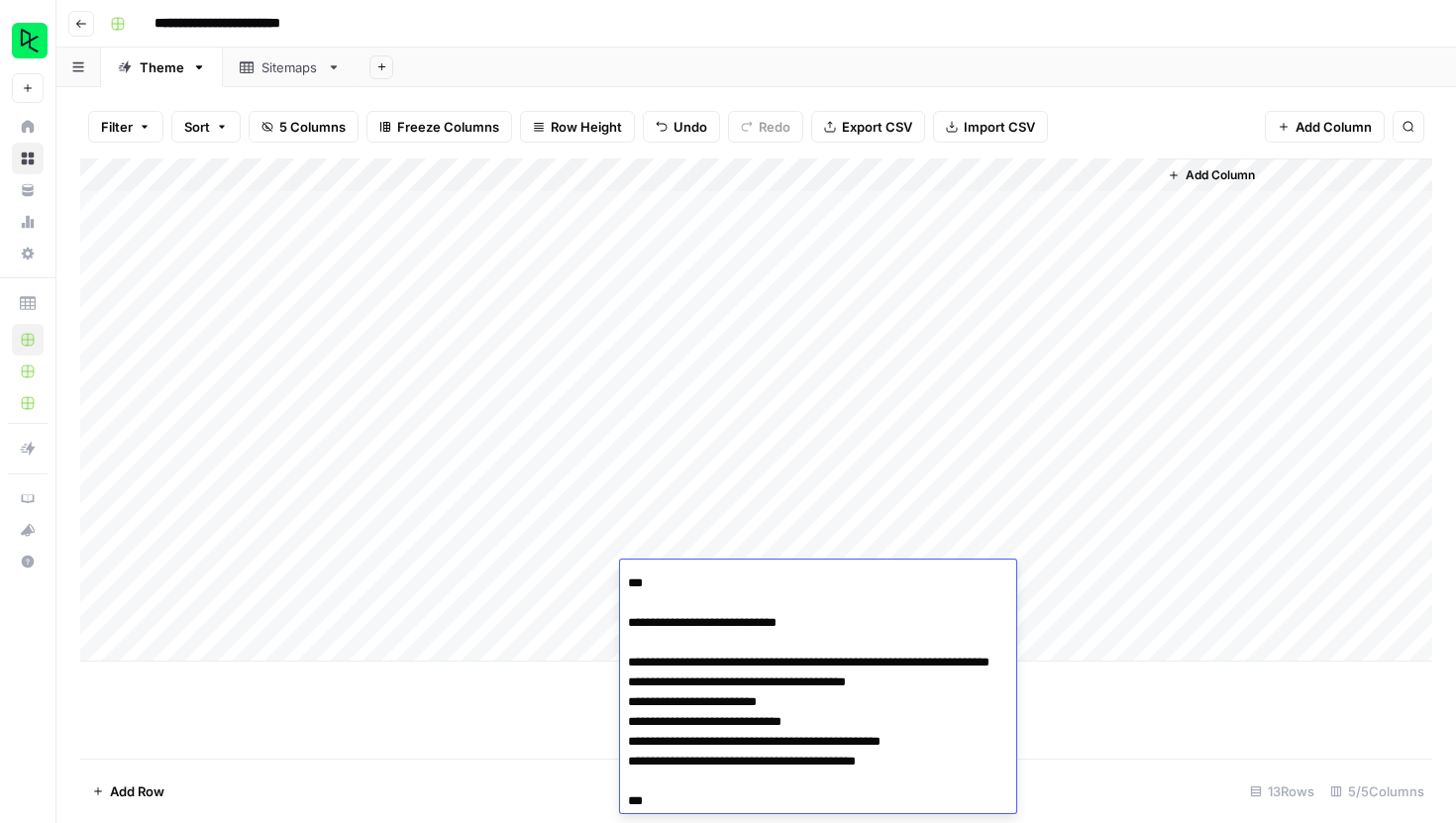 drag, startPoint x: 628, startPoint y: 633, endPoint x: 967, endPoint y: 695, distance: 344.623 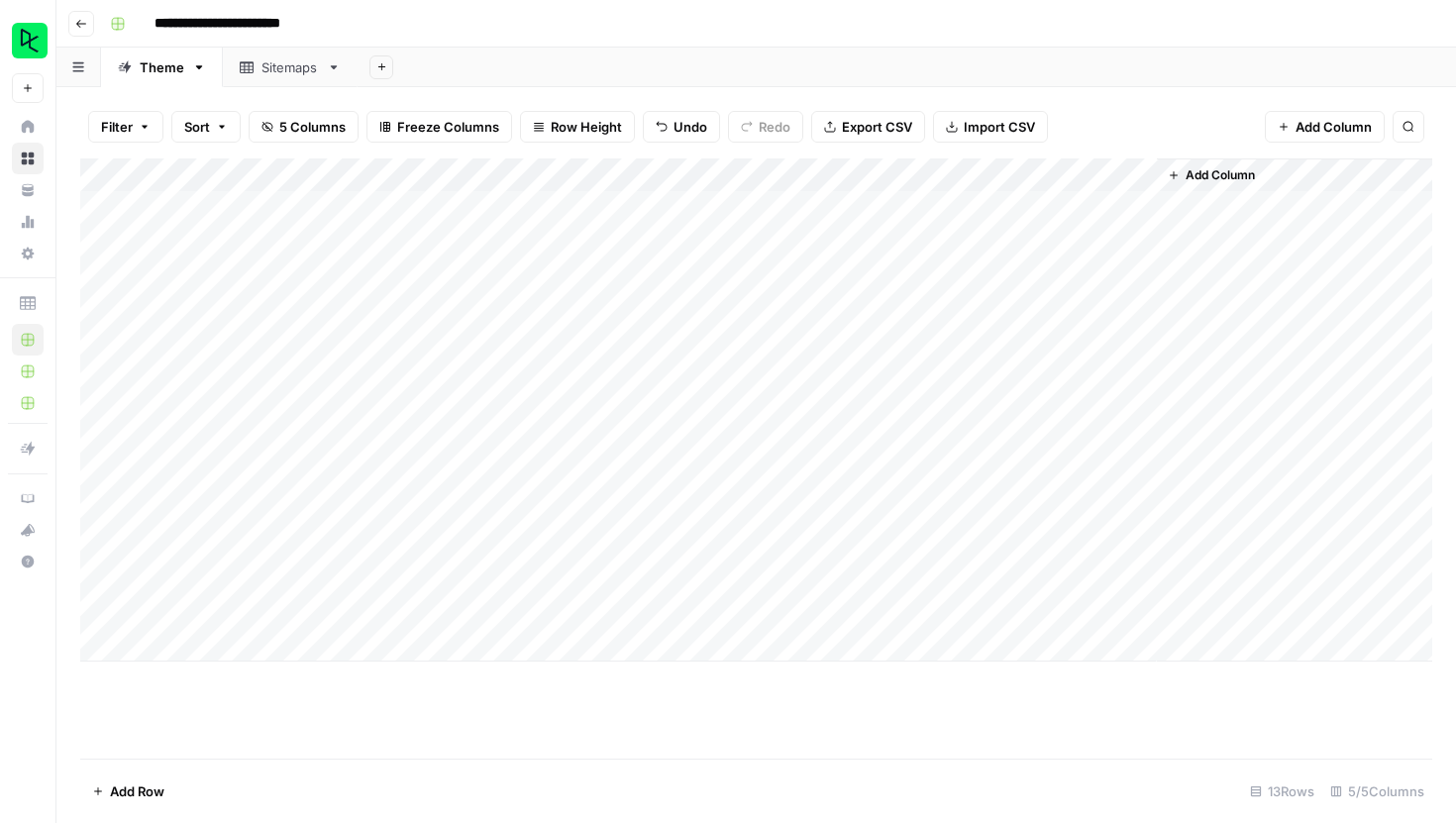 click on "Add Column" at bounding box center [756, 410] 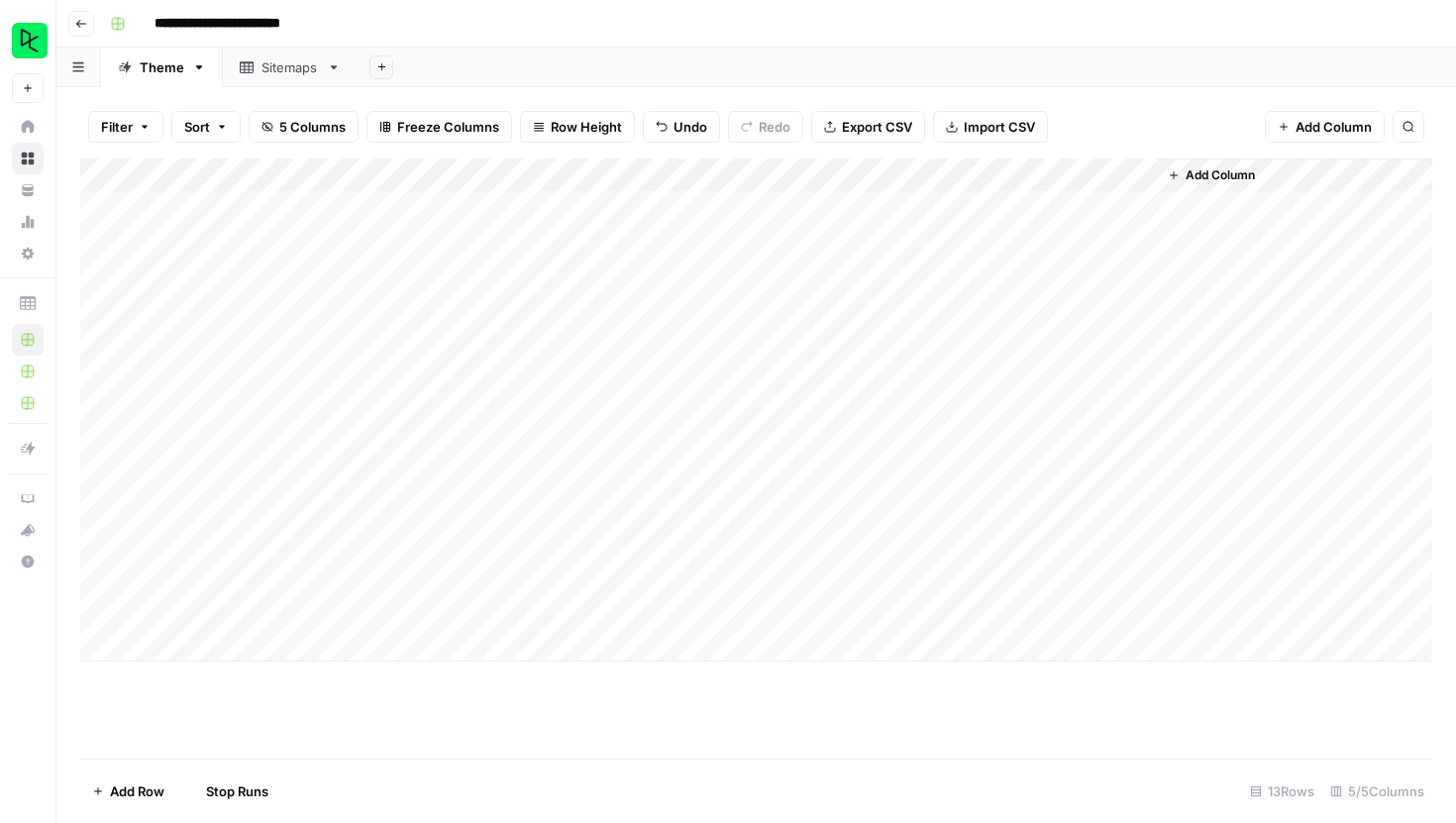 click on "Add Column" at bounding box center (756, 410) 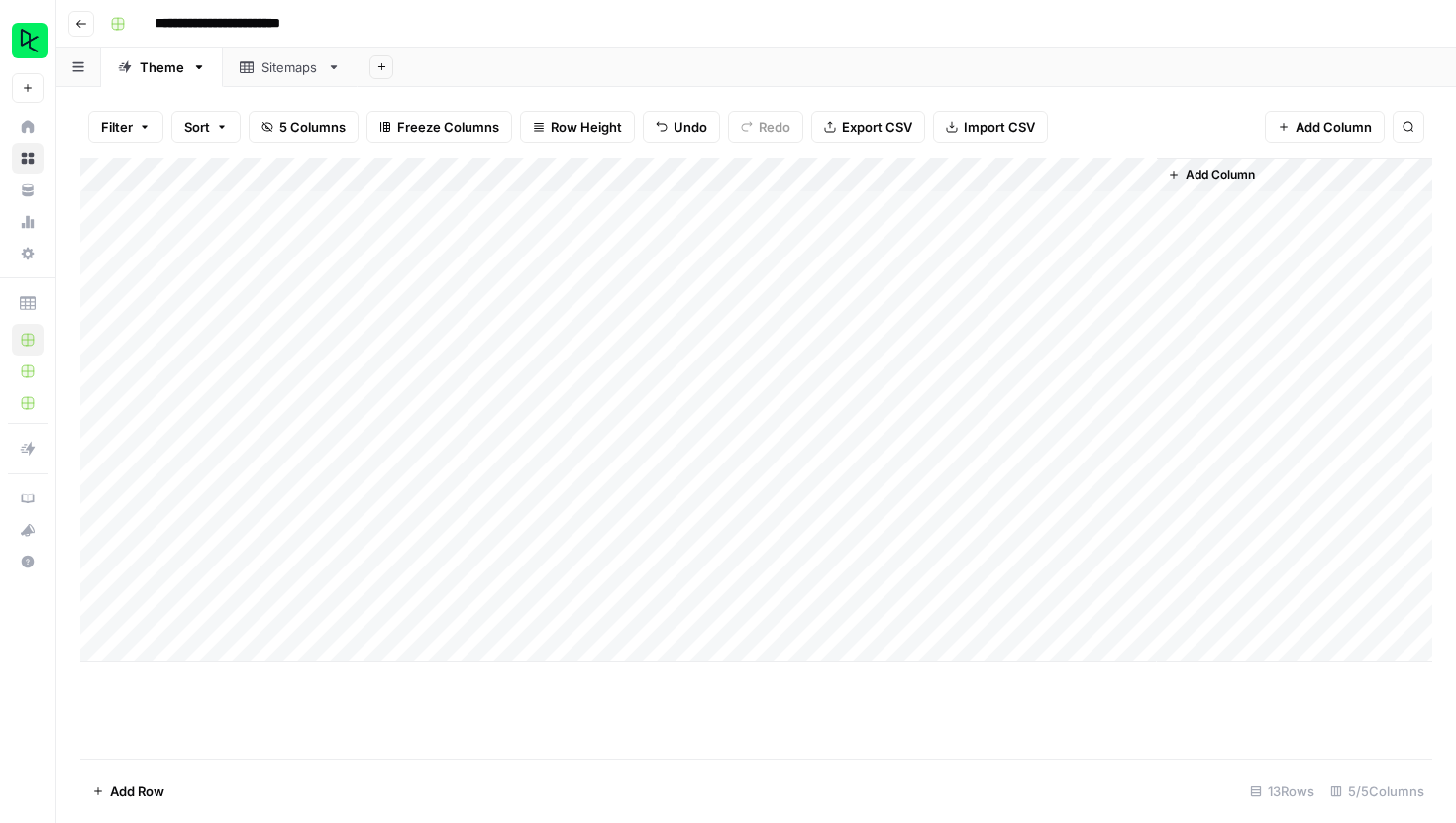 click on "Add Column" at bounding box center [756, 410] 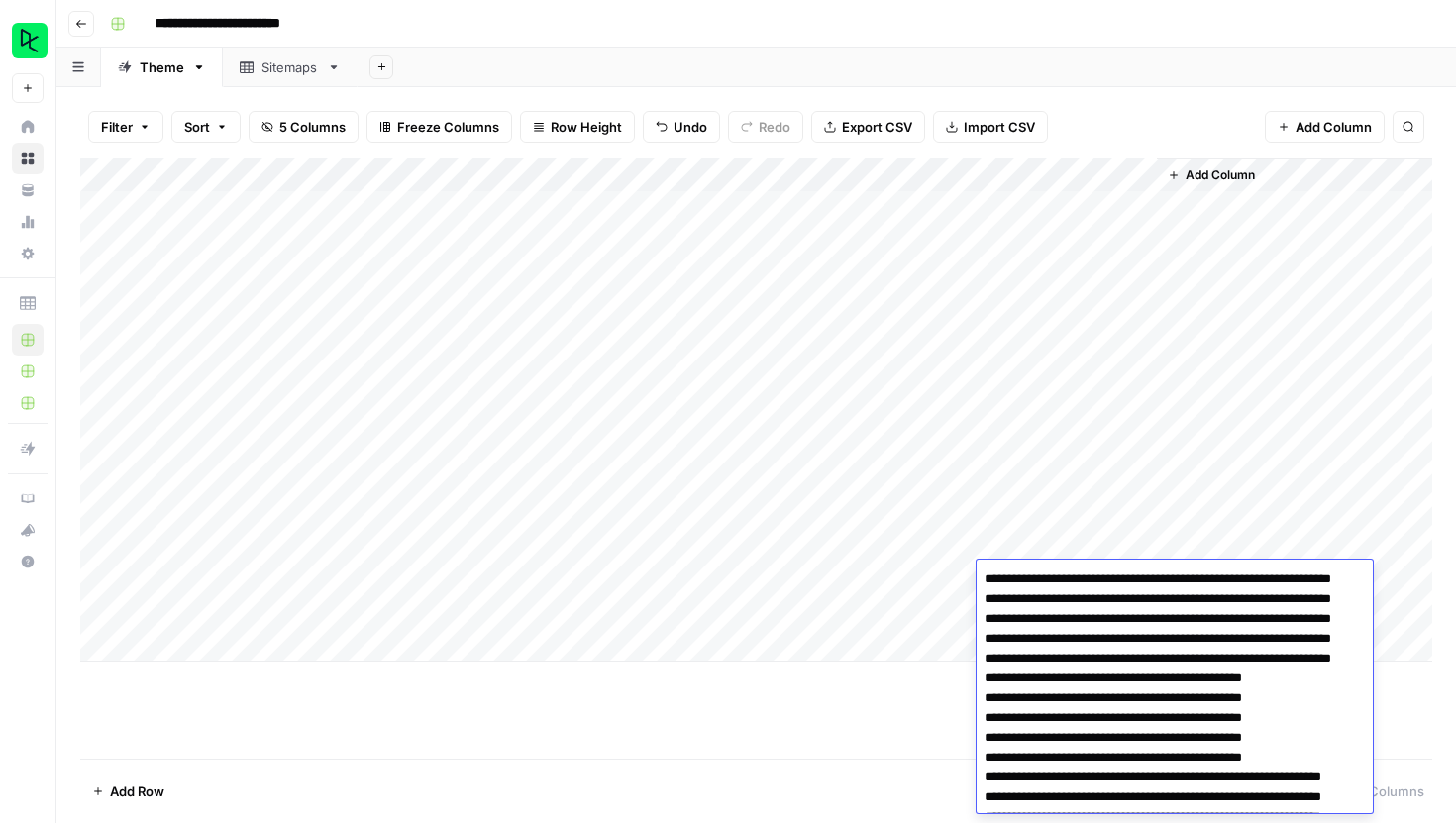 click at bounding box center [1167, 1223] 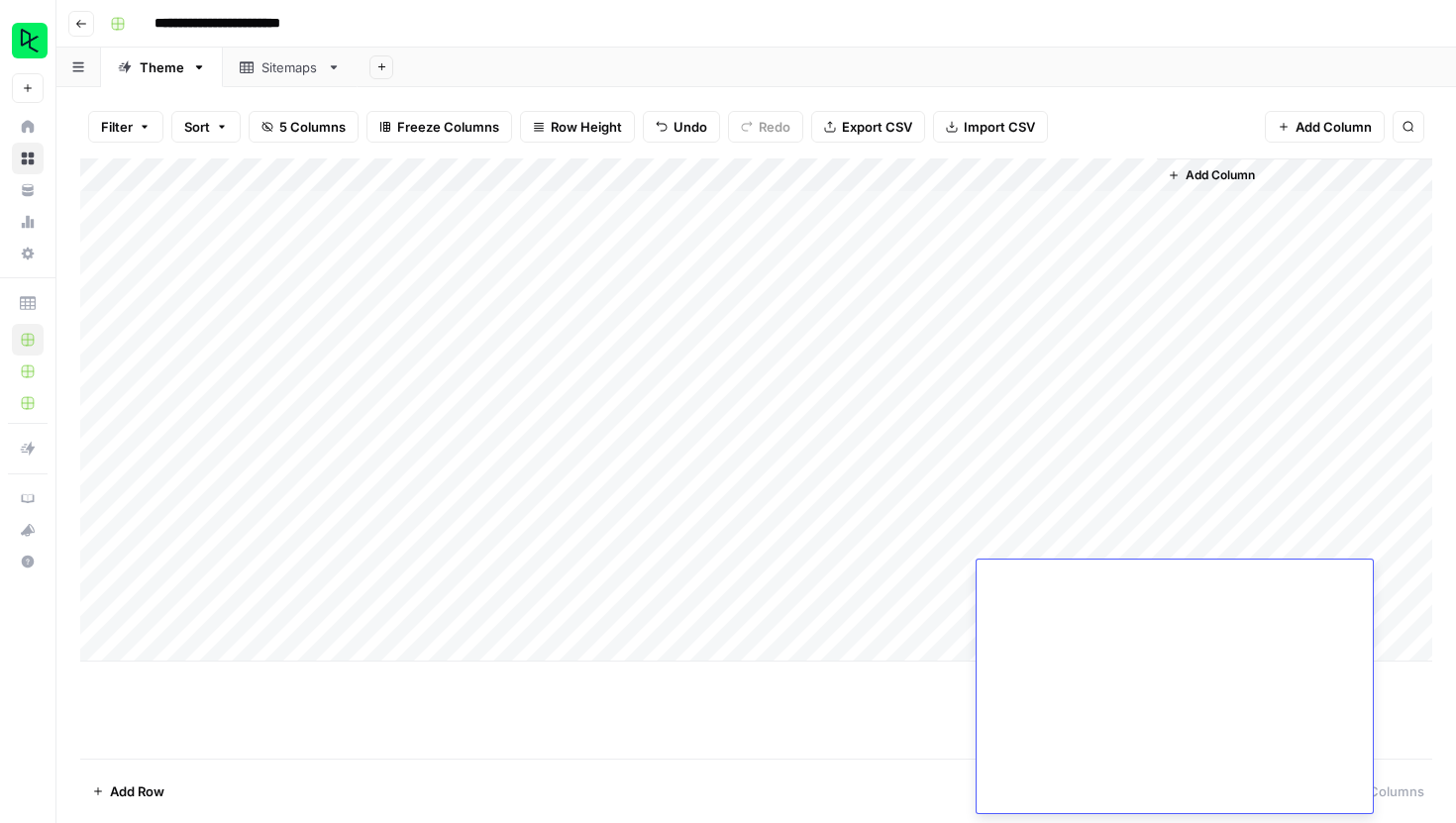 scroll, scrollTop: 1068, scrollLeft: 0, axis: vertical 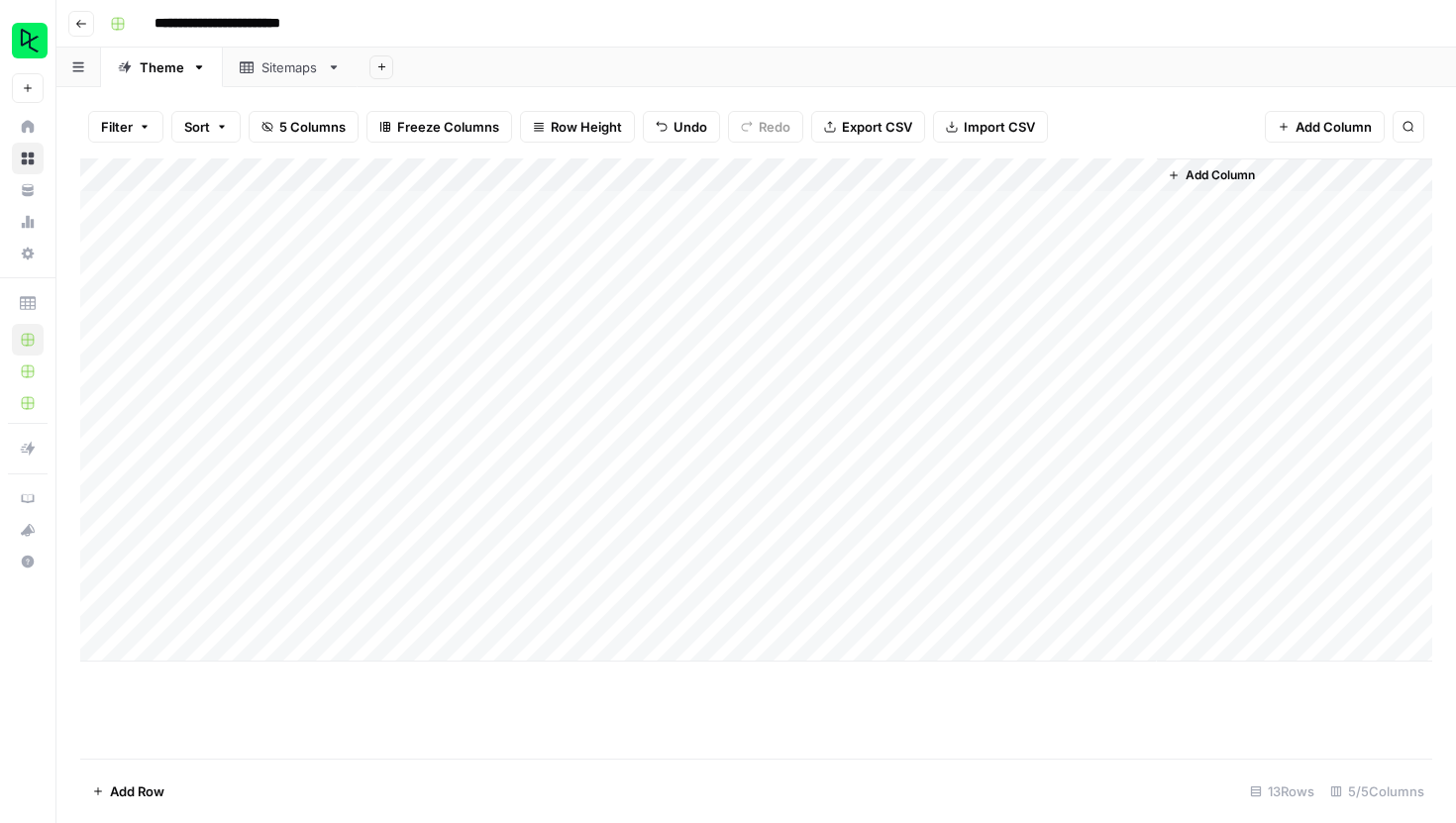 click on "Add Row 13  Rows 5/5  Columns" at bounding box center [756, 790] 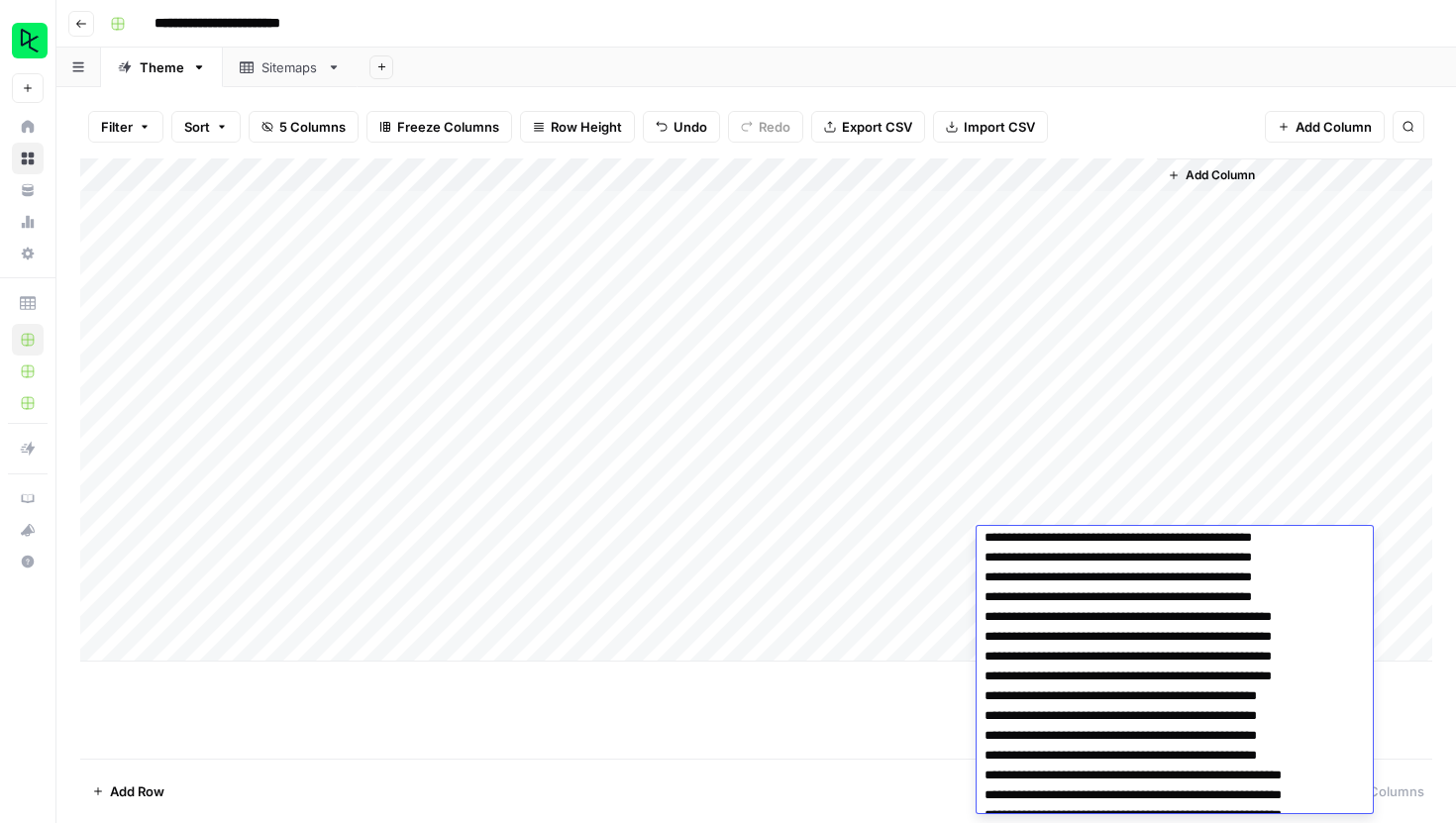 scroll, scrollTop: 0, scrollLeft: 0, axis: both 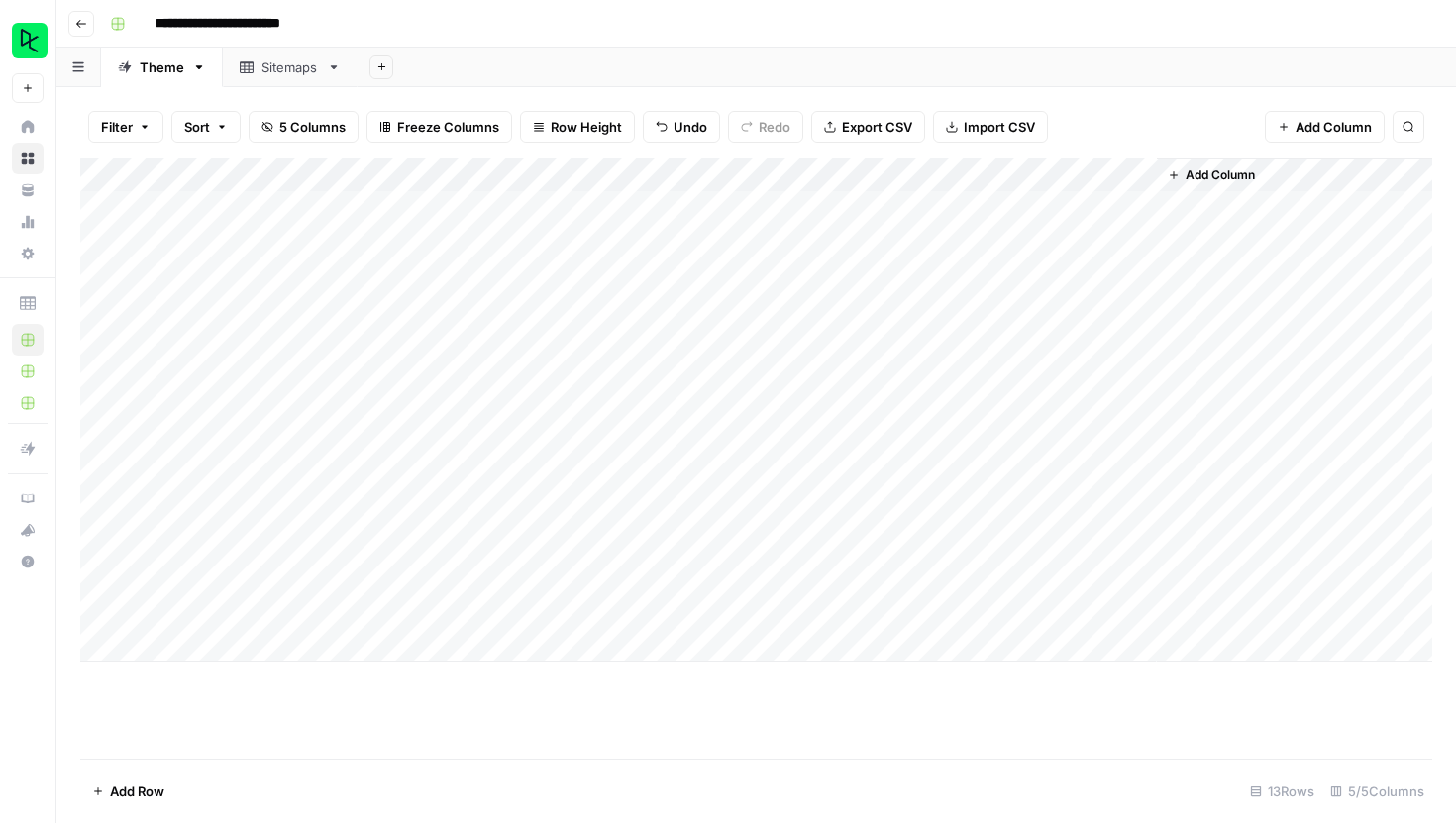 click on "Add Column" at bounding box center (756, 459) 